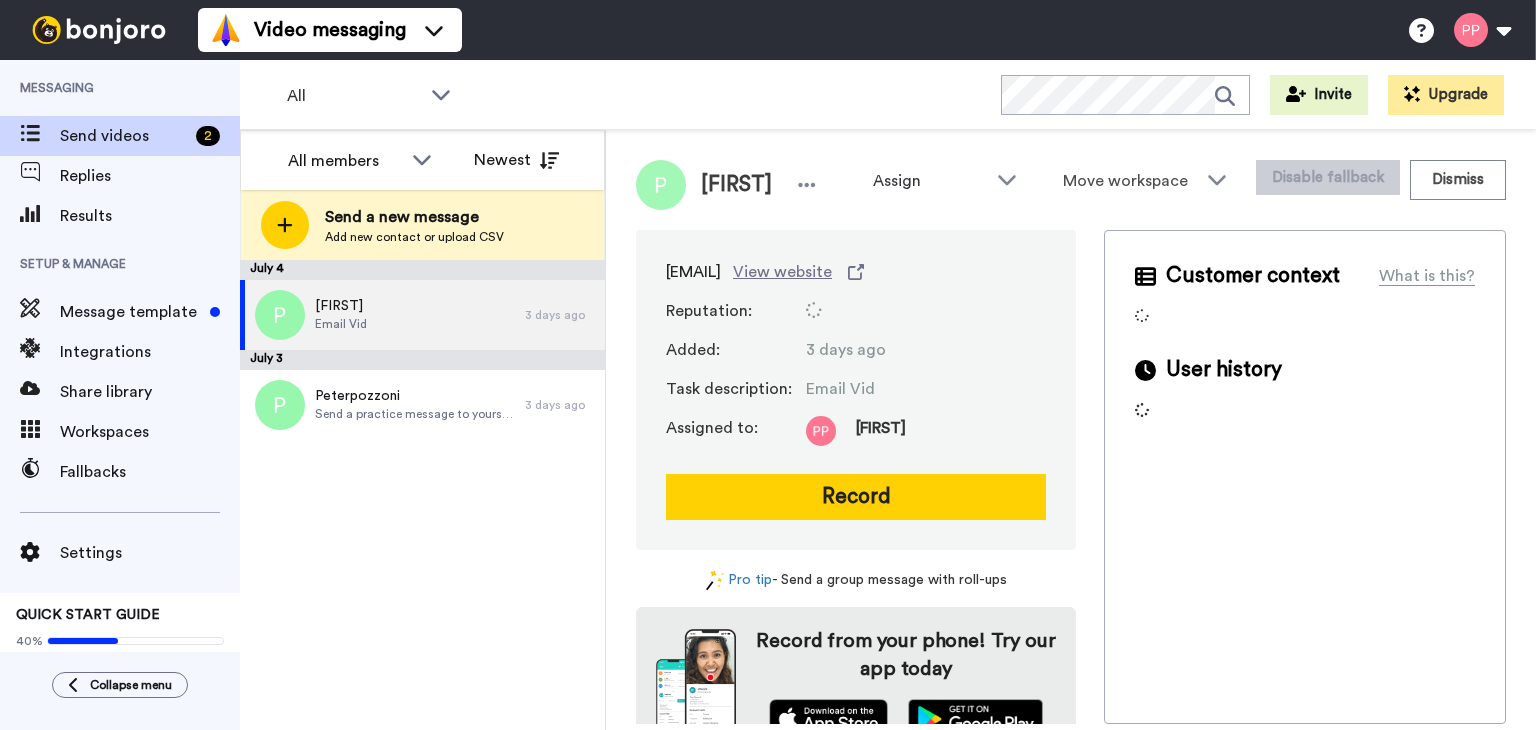 scroll, scrollTop: 0, scrollLeft: 0, axis: both 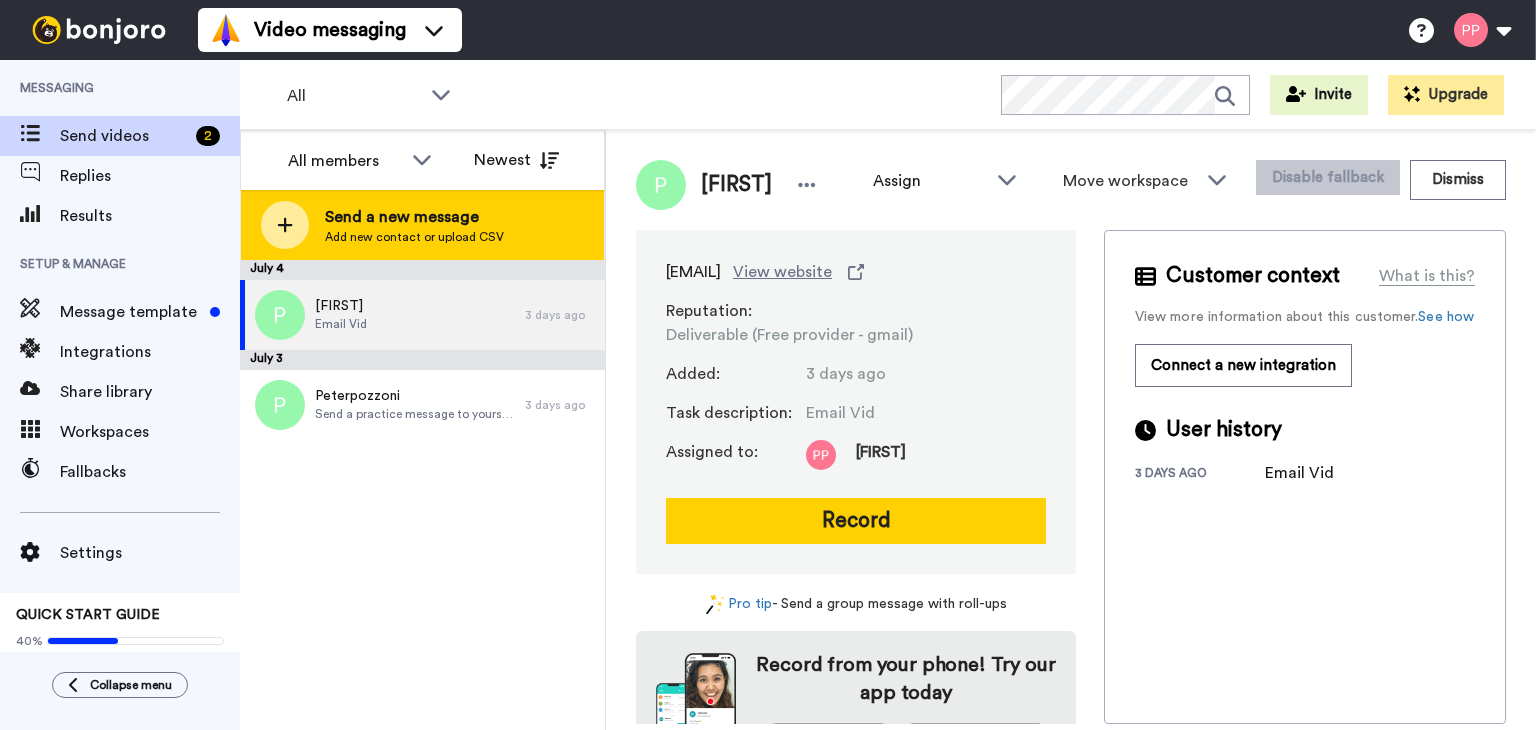 click on "Add new contact or upload CSV" at bounding box center [414, 237] 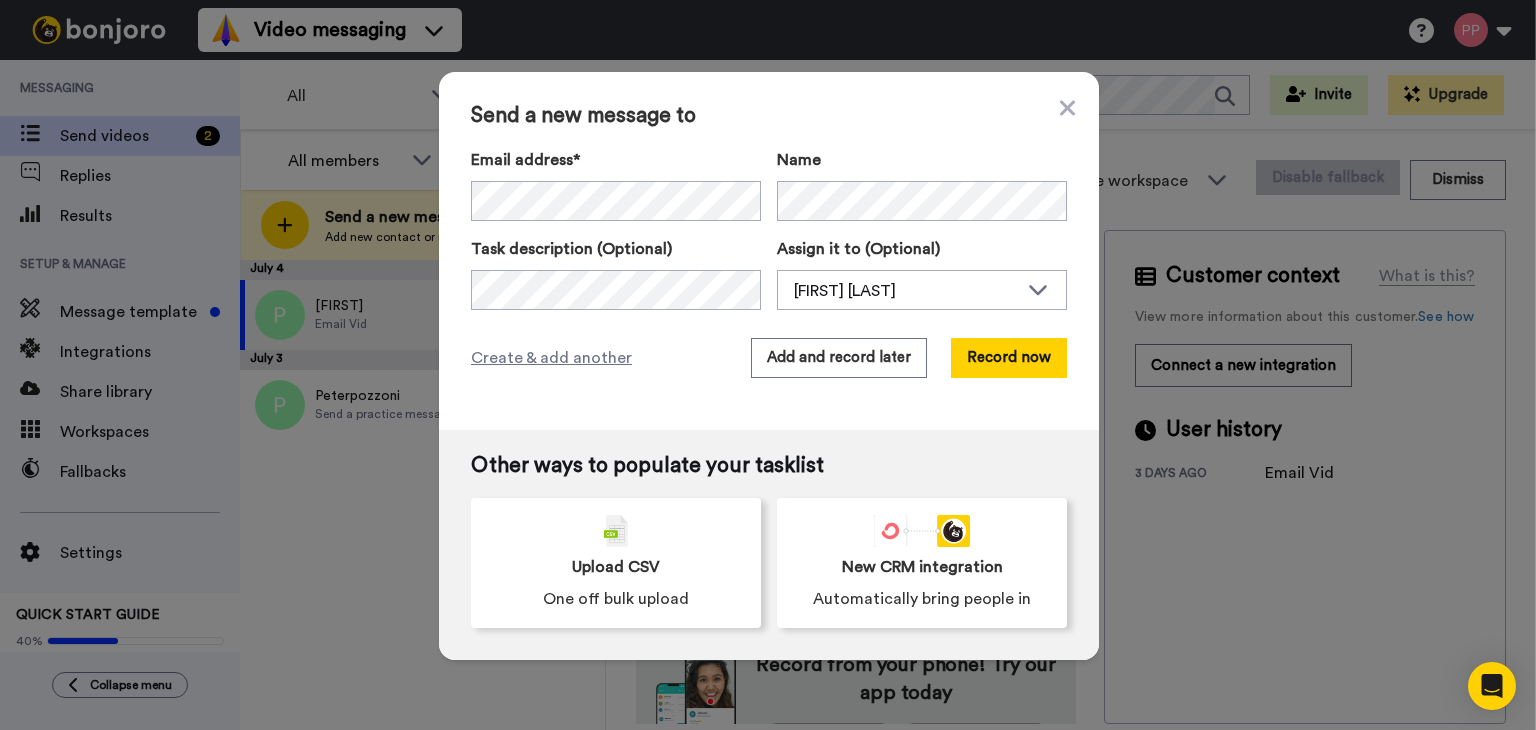 type 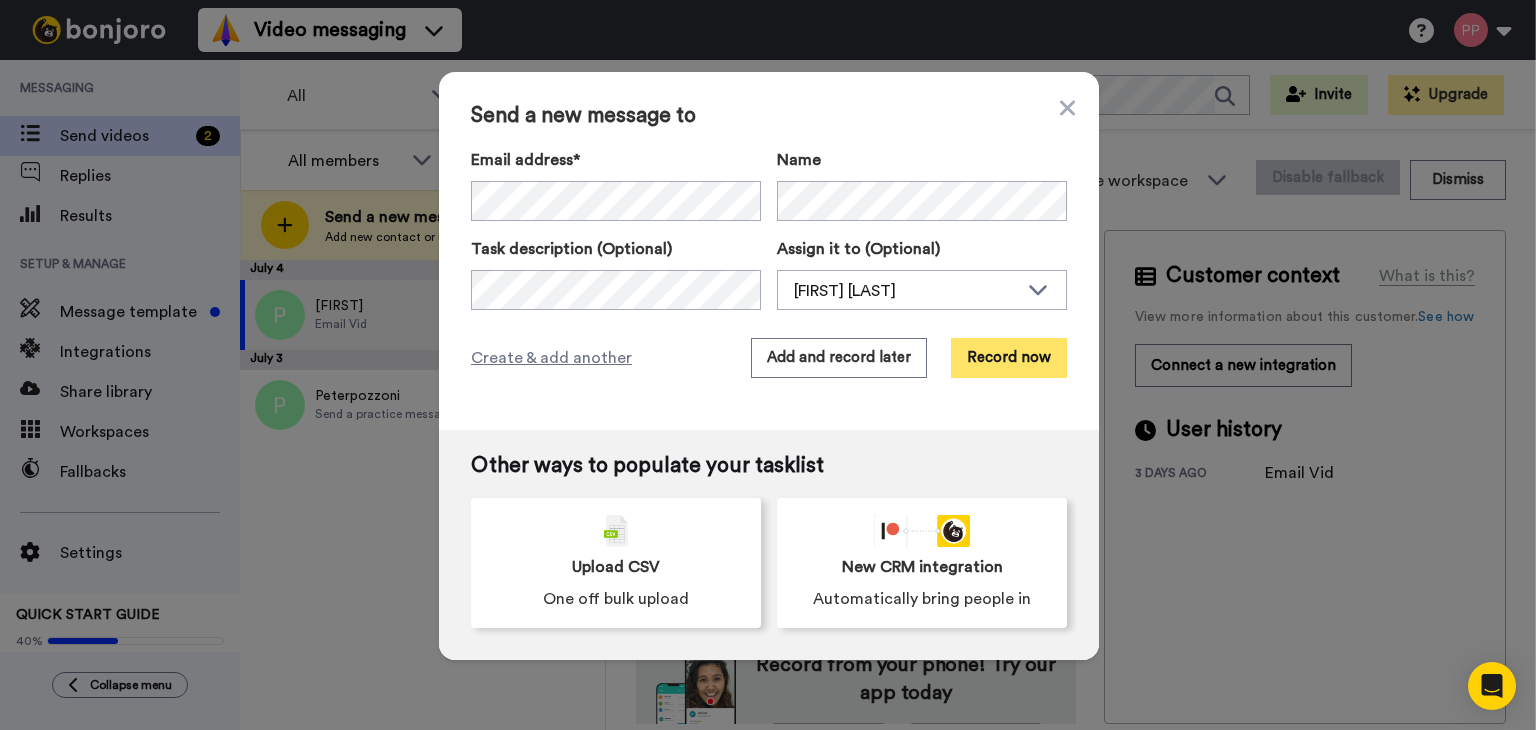 click on "Record now" at bounding box center [1009, 358] 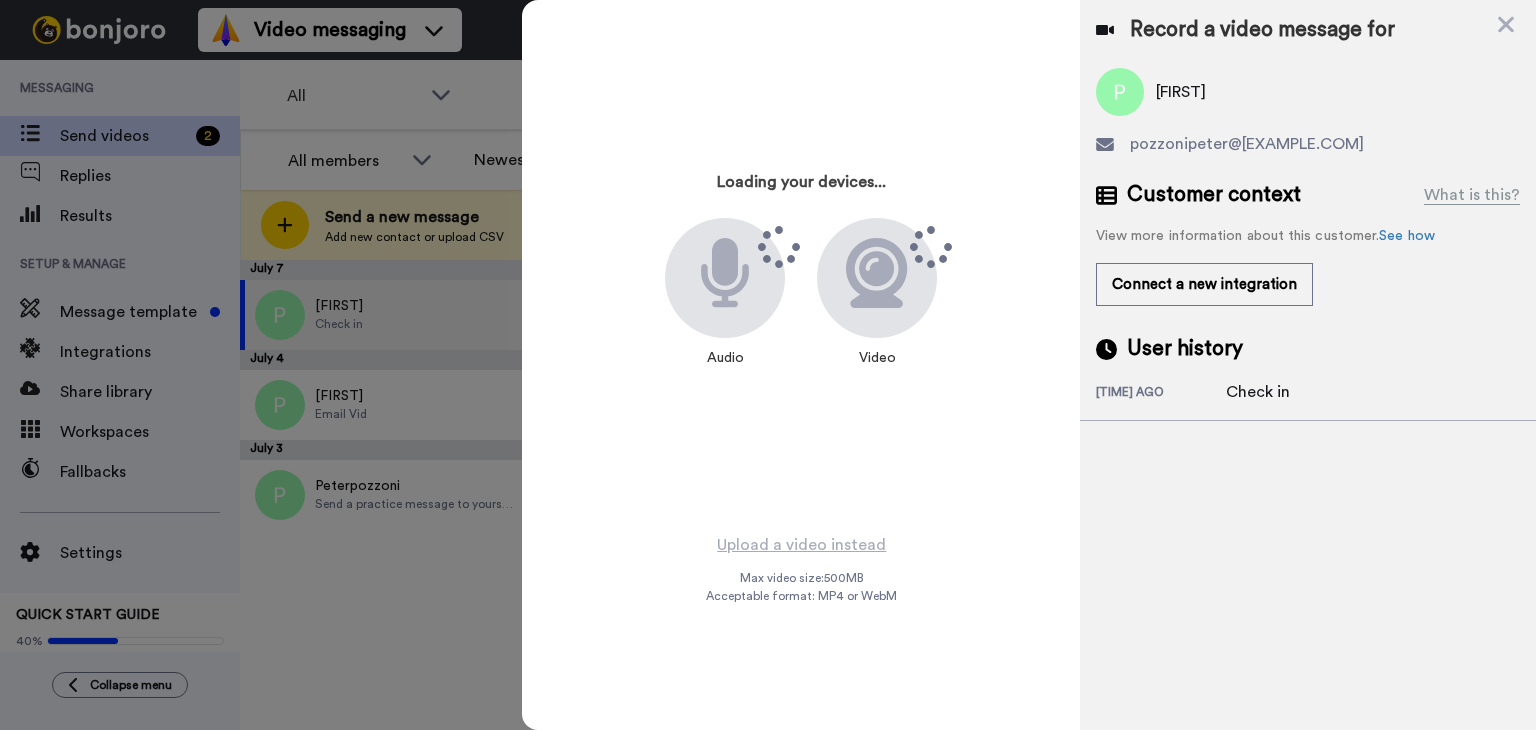 click on "Loading your devices... Audio Video" at bounding box center (801, 266) 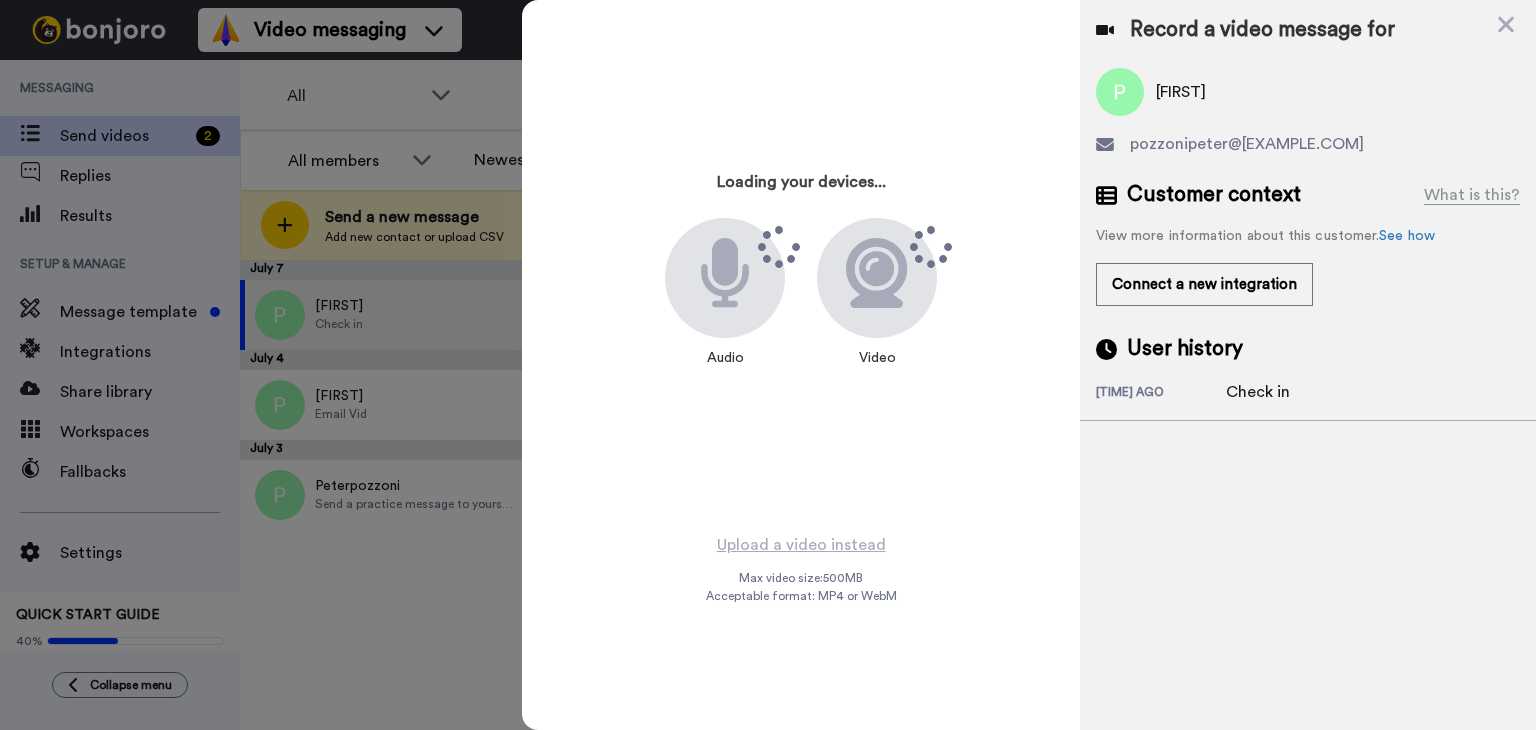 click at bounding box center (725, 273) 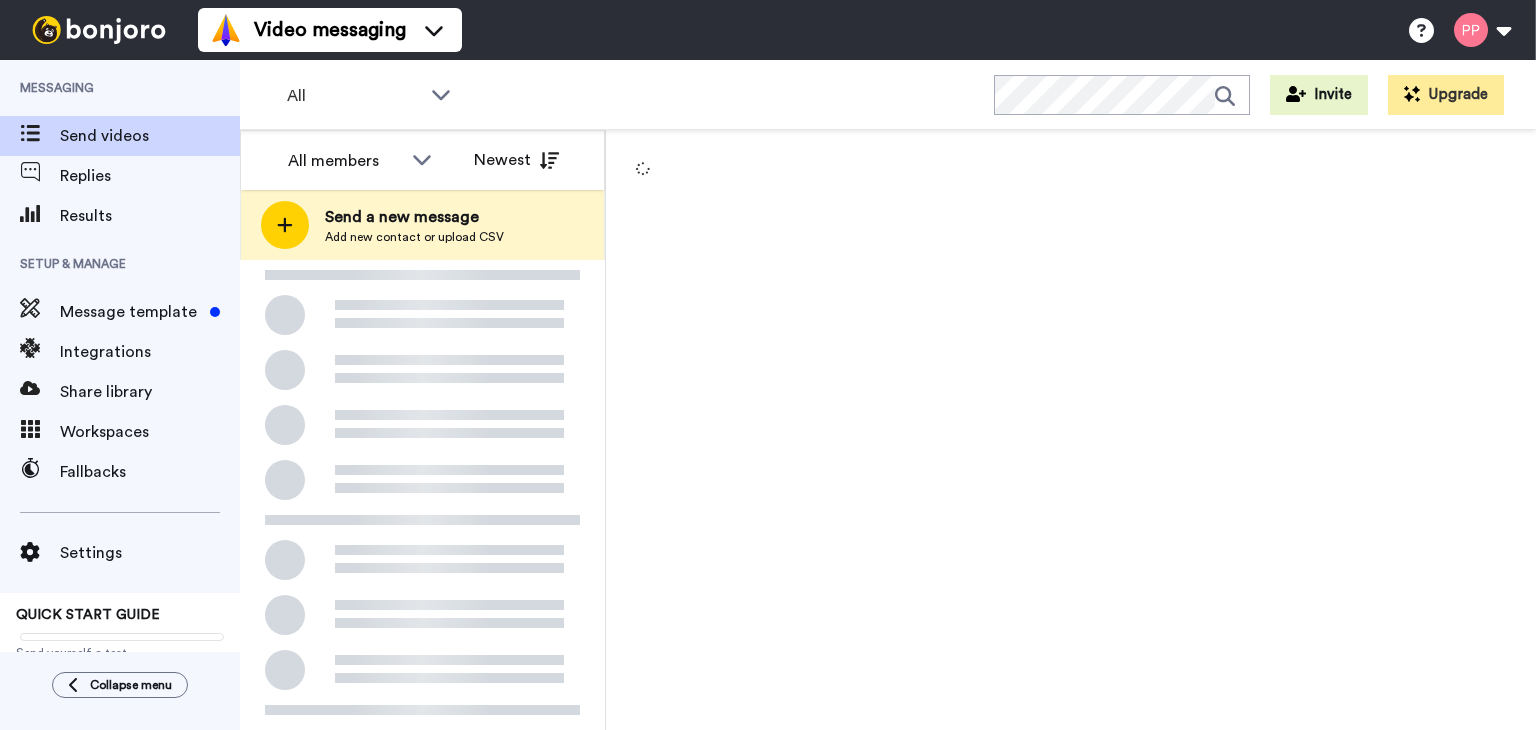 scroll, scrollTop: 0, scrollLeft: 0, axis: both 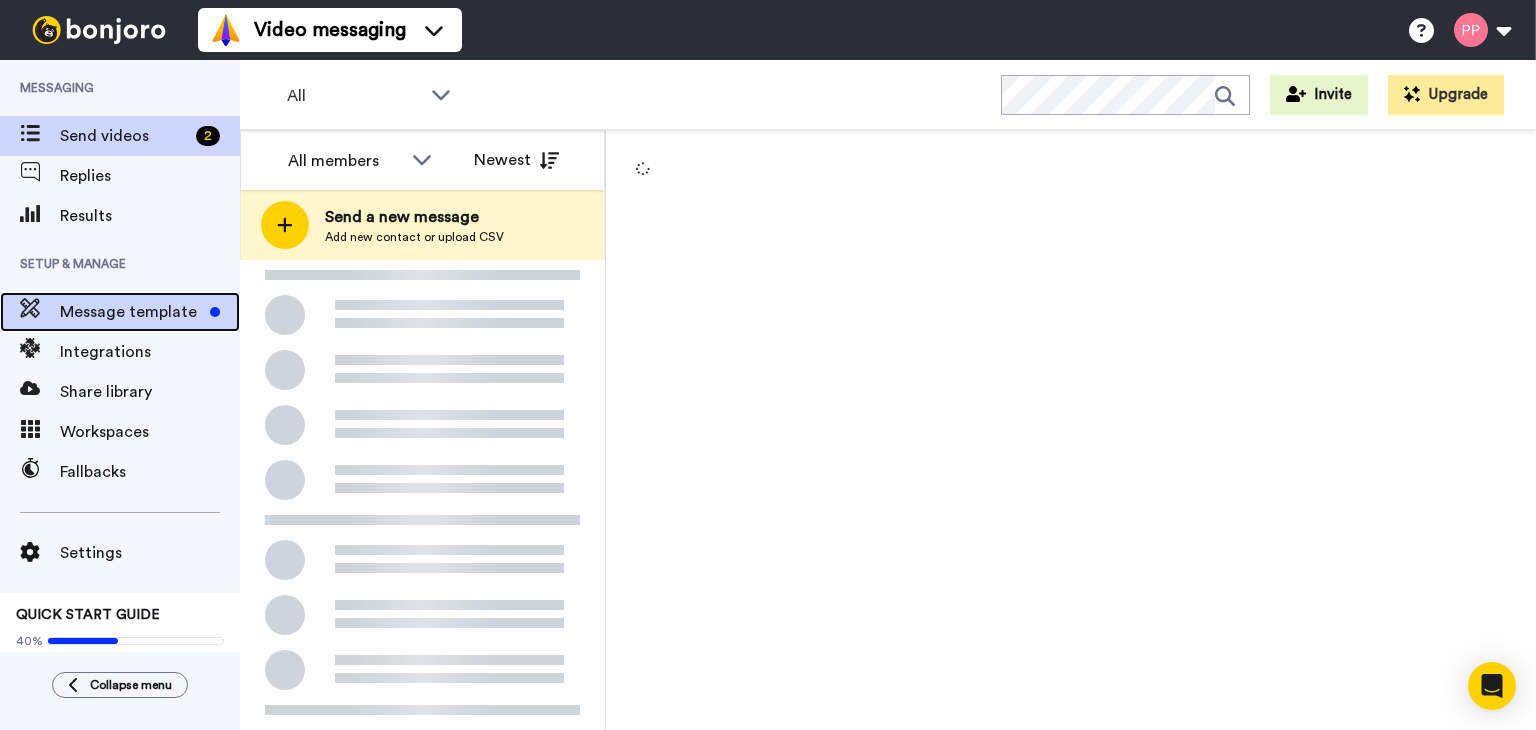 click on "Message template" at bounding box center [131, 312] 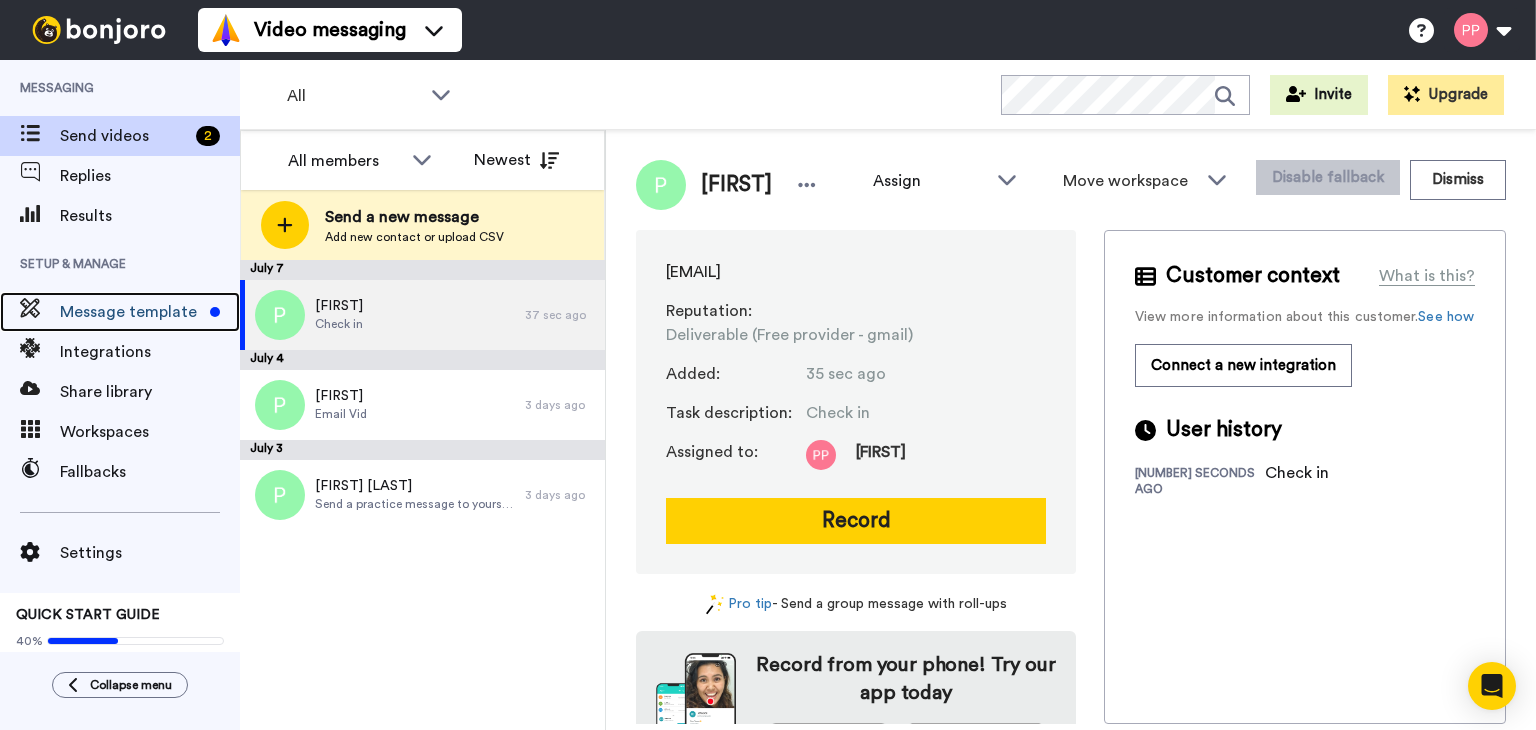 scroll, scrollTop: 59, scrollLeft: 0, axis: vertical 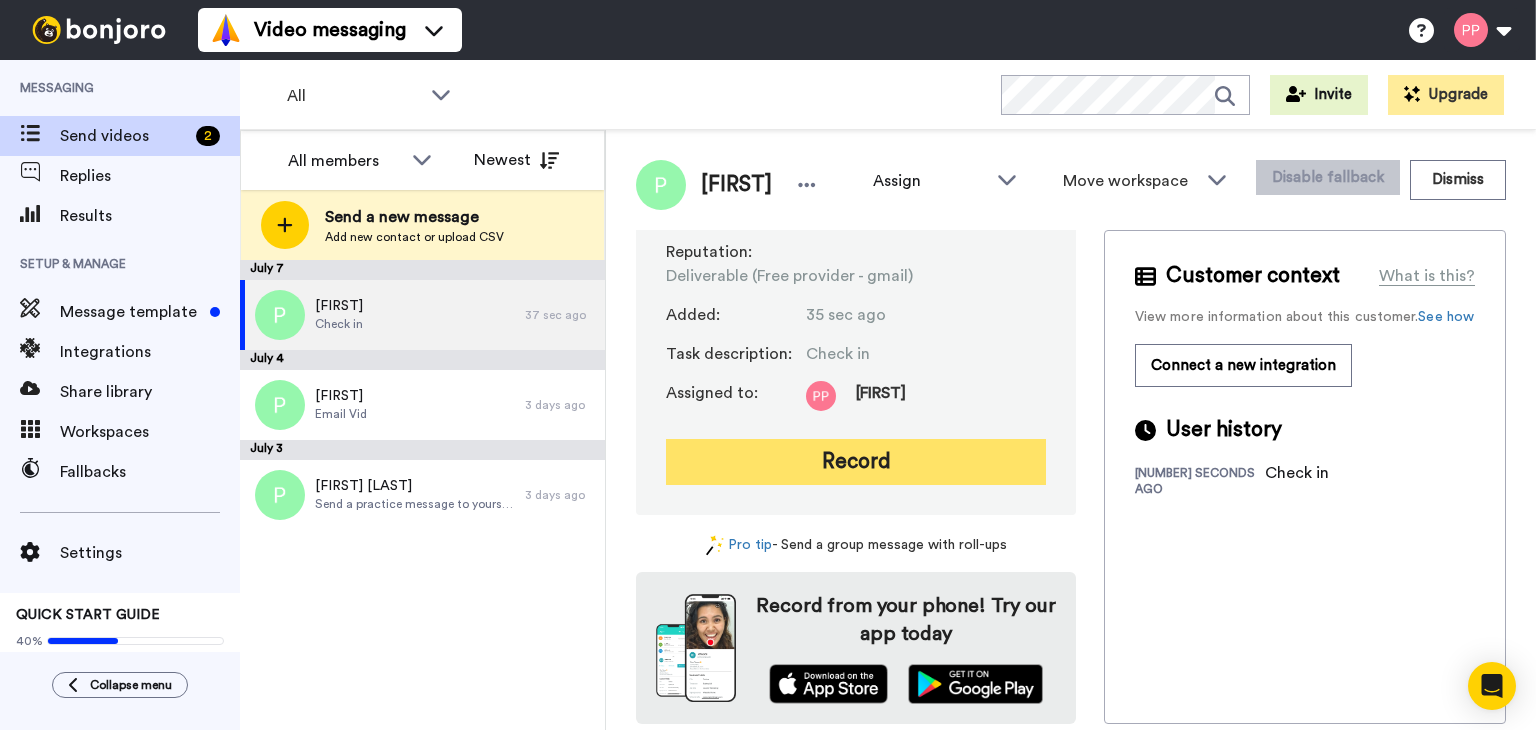 click on "Record" at bounding box center (856, 462) 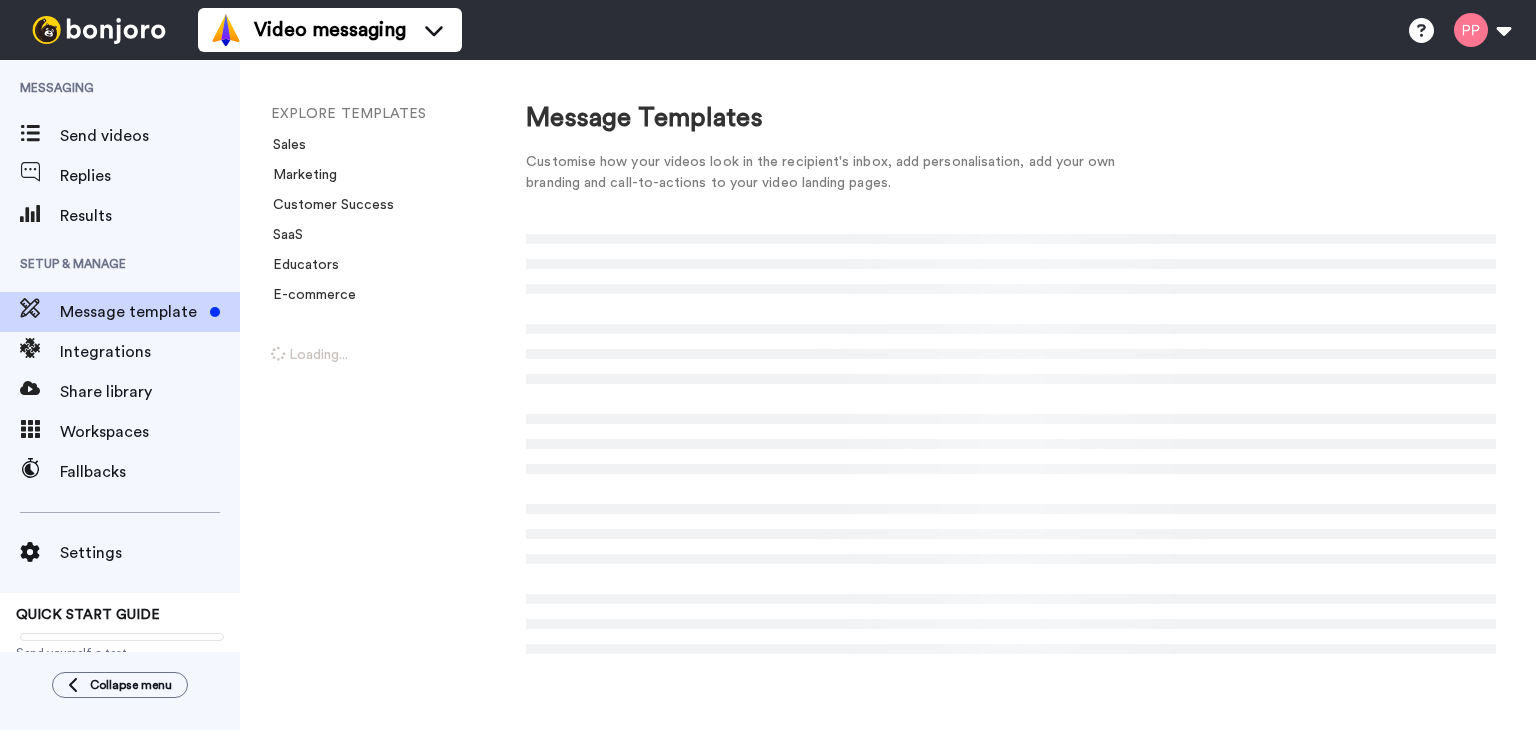 scroll, scrollTop: 0, scrollLeft: 0, axis: both 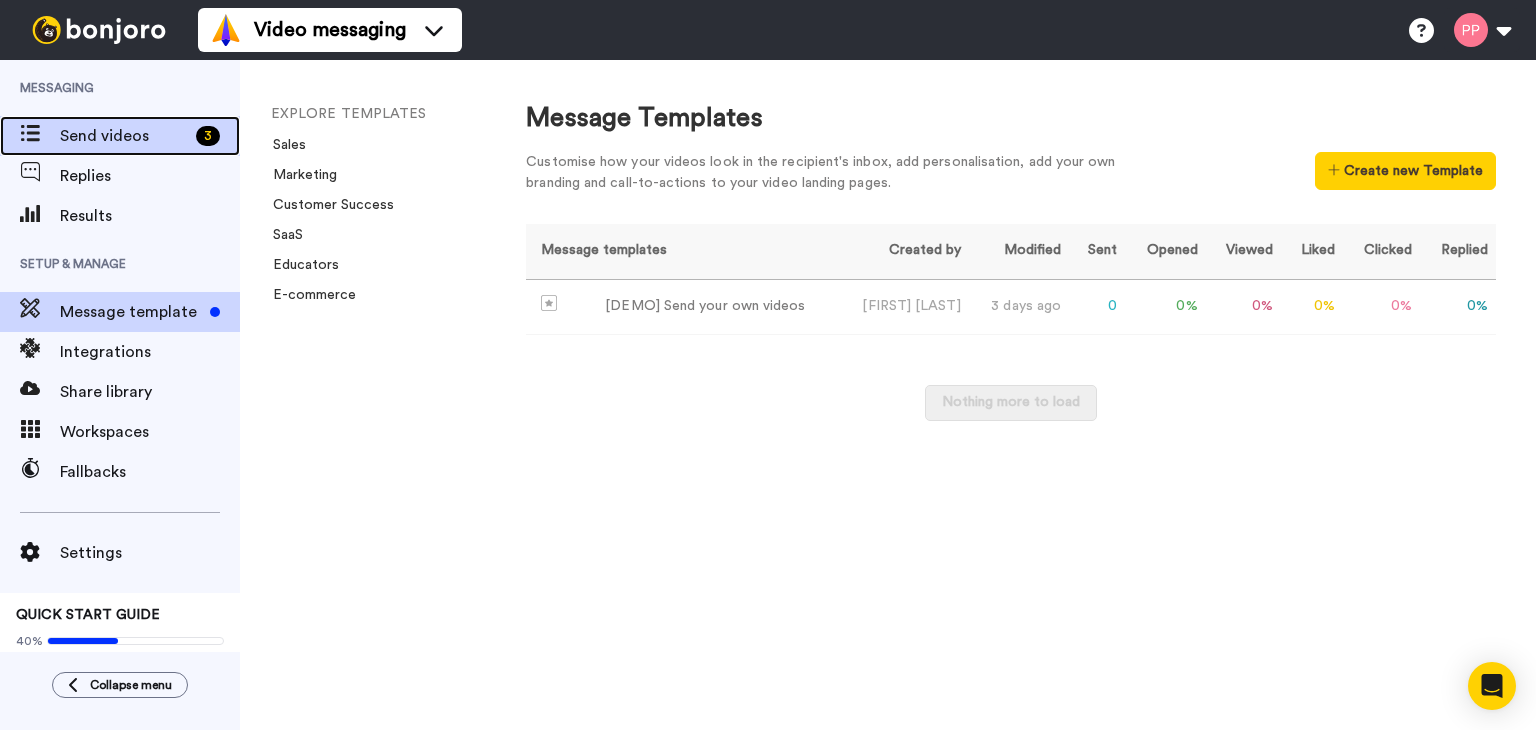 click on "Send videos" at bounding box center [124, 136] 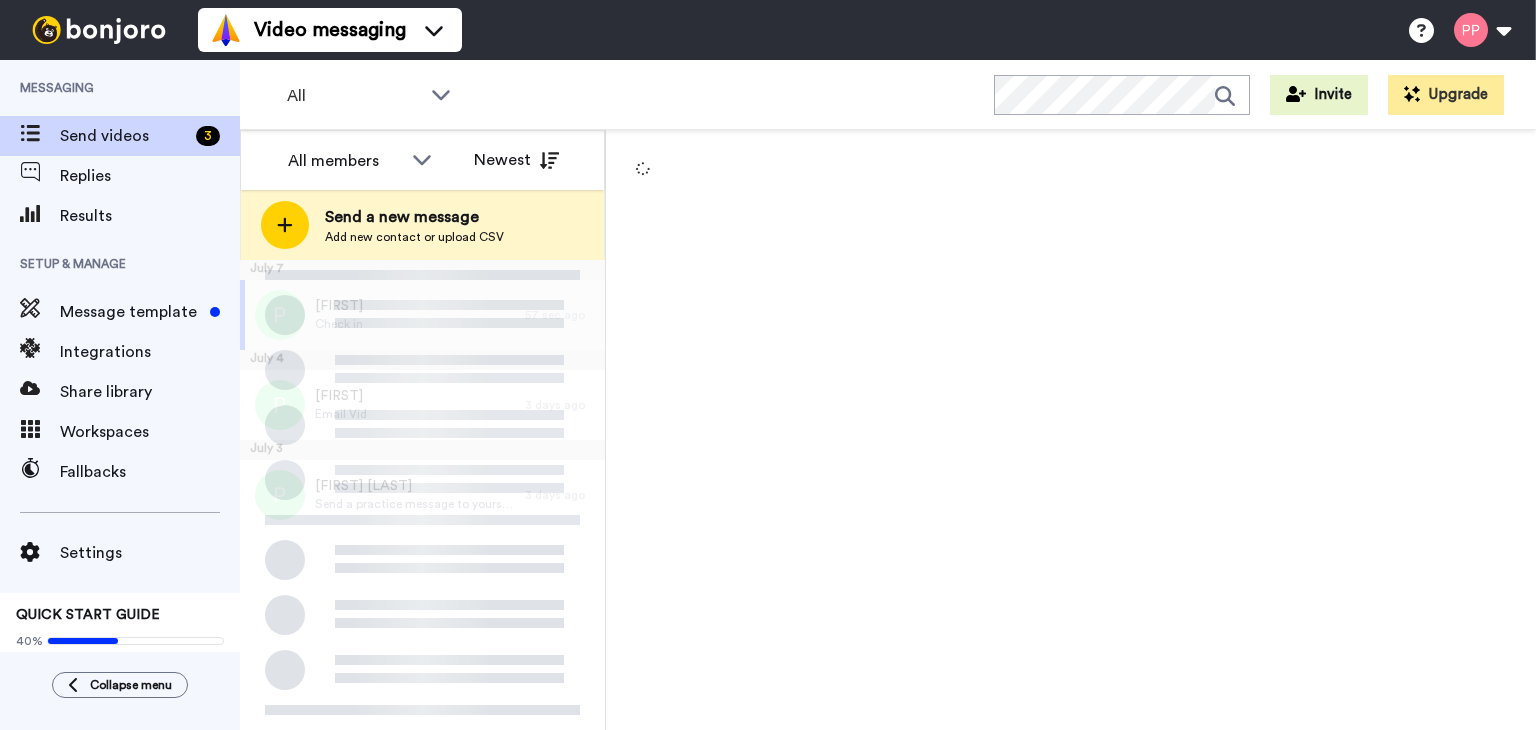 scroll, scrollTop: 0, scrollLeft: 0, axis: both 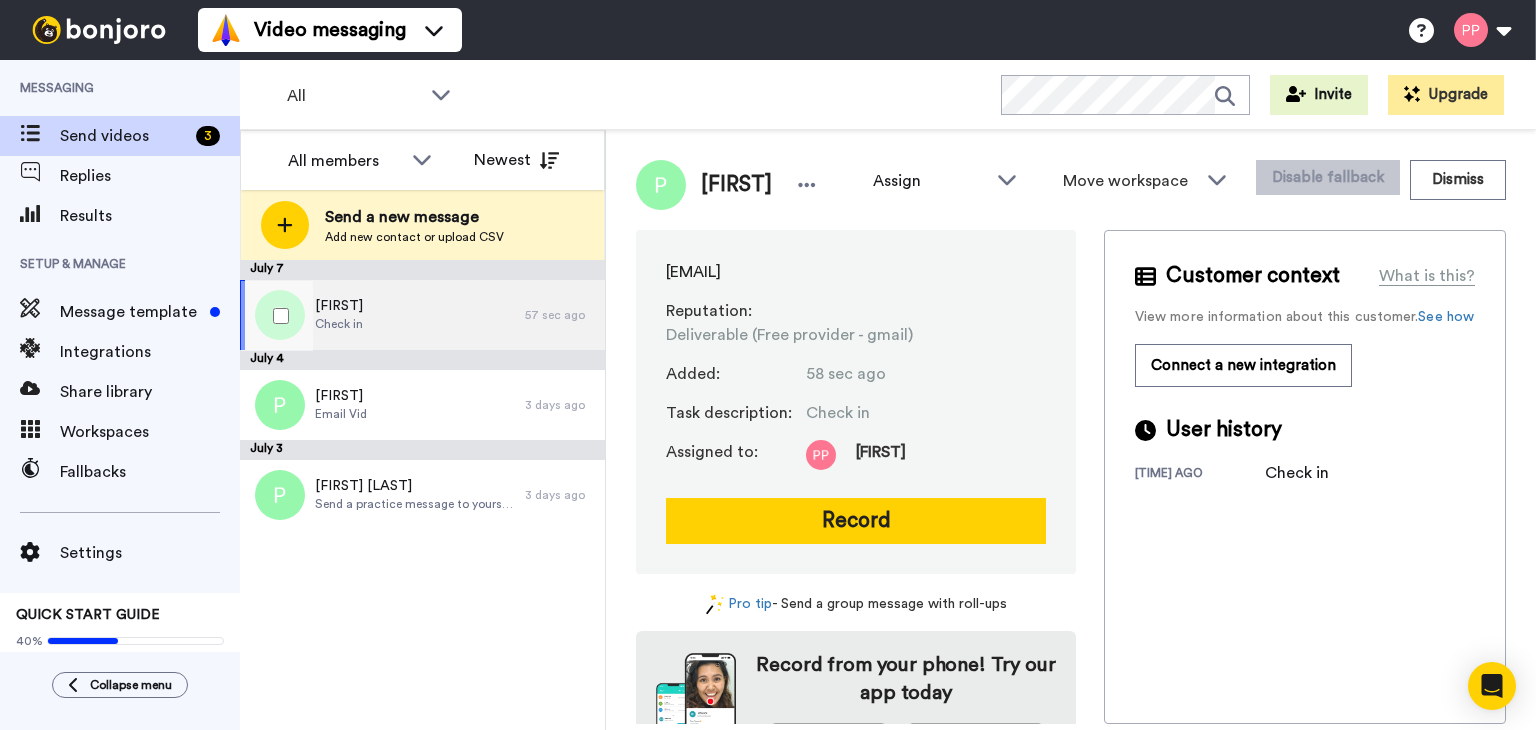 click on "Pete Check in" at bounding box center [382, 315] 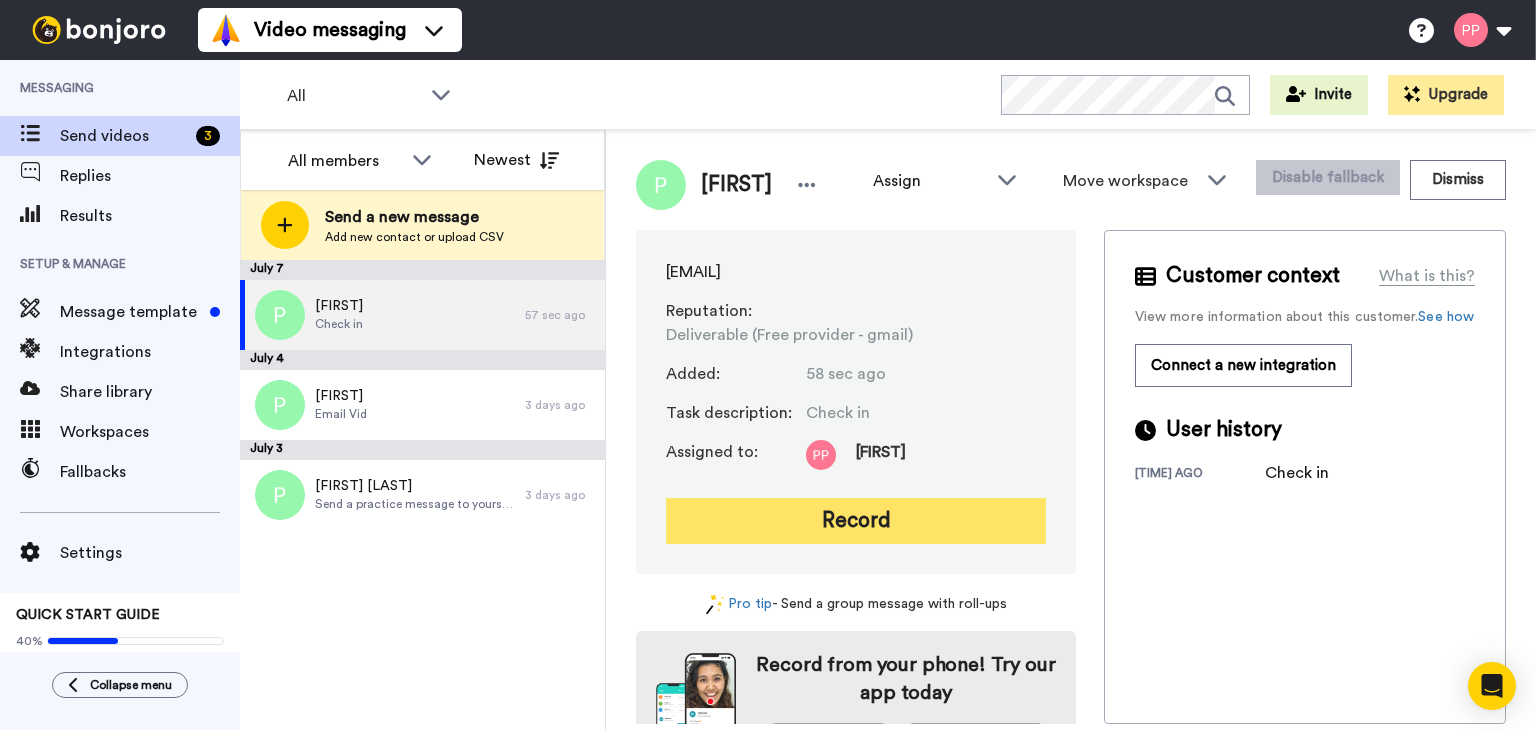 click on "Record" at bounding box center (856, 521) 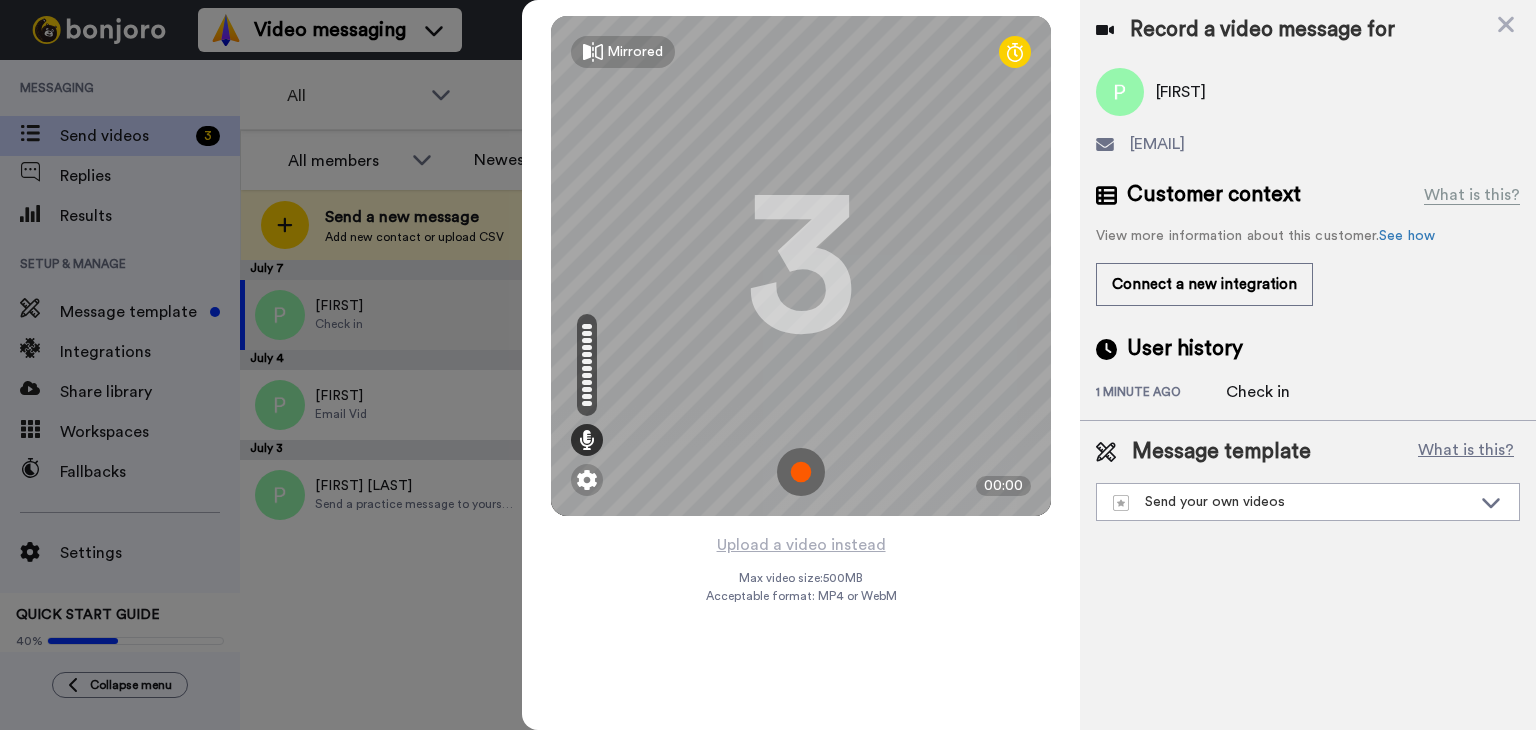 click at bounding box center (801, 472) 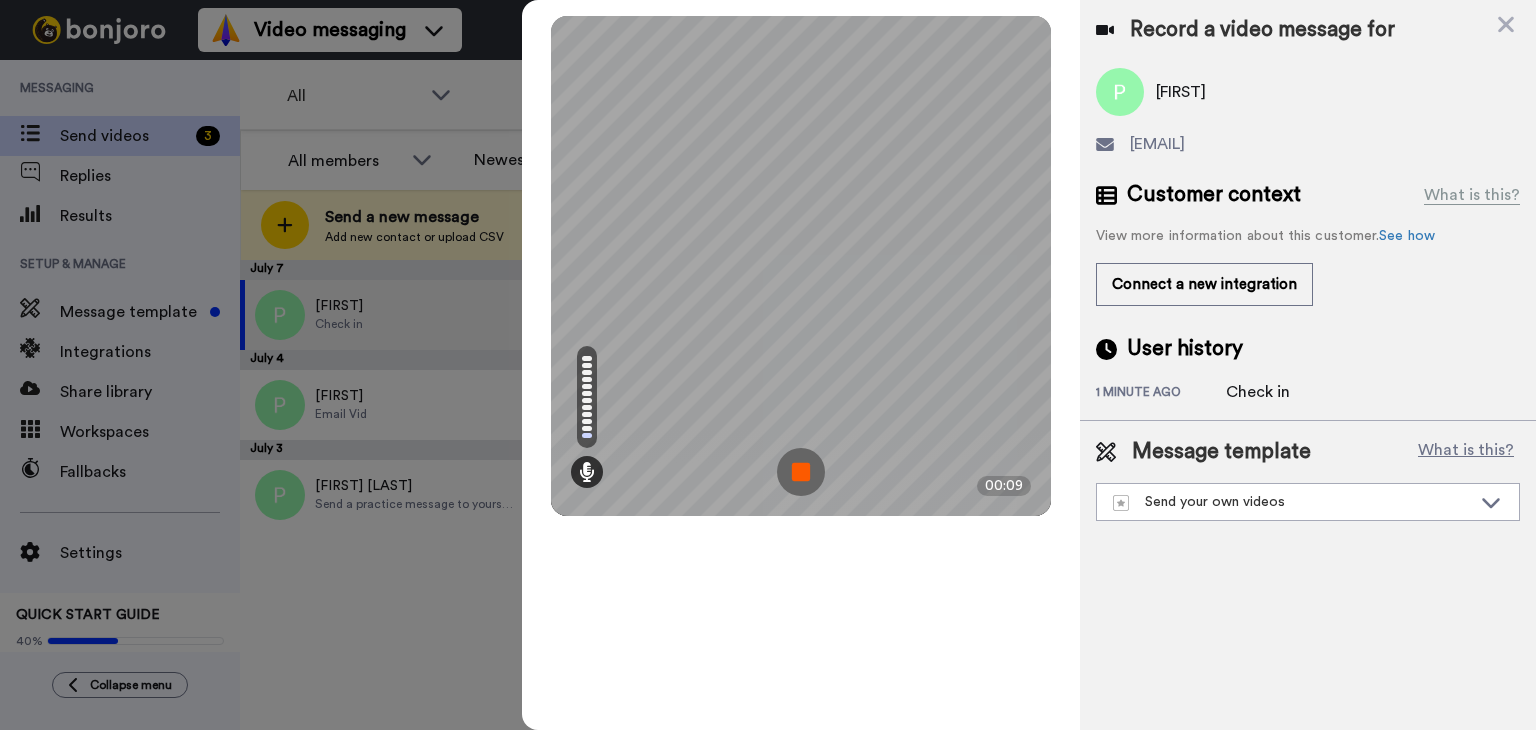 click at bounding box center (801, 472) 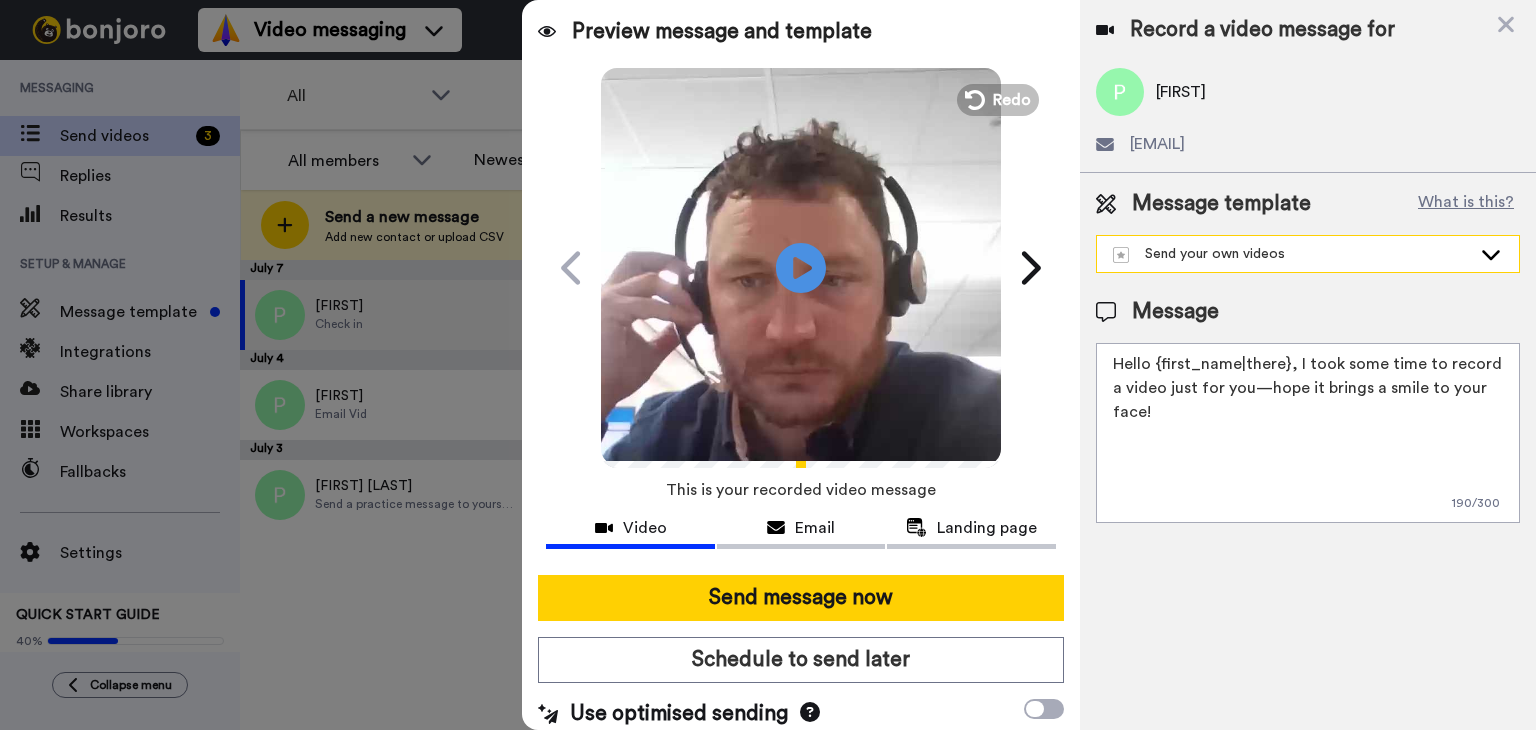 click on "Send your own videos" at bounding box center (1292, 254) 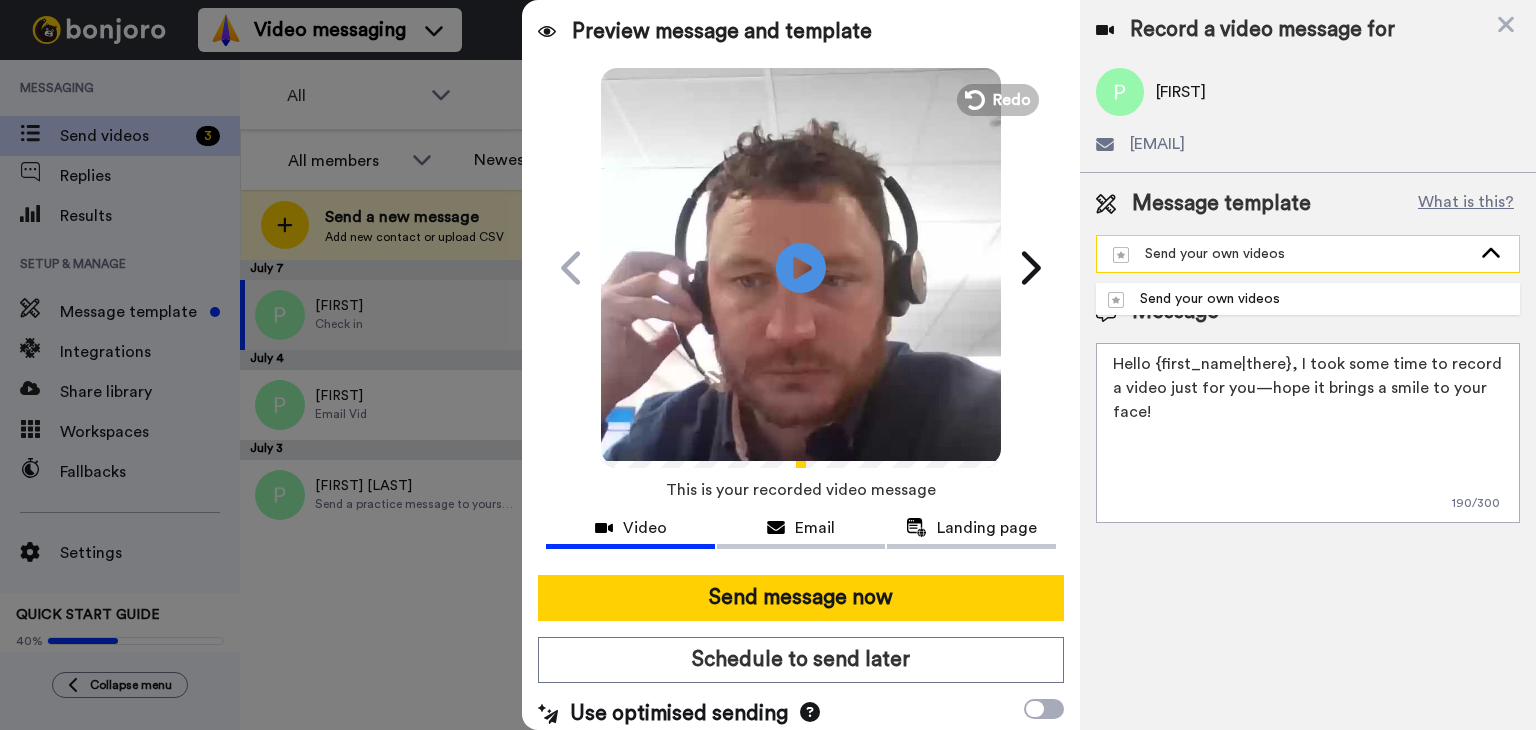 click on "Send your own videos" at bounding box center (1292, 254) 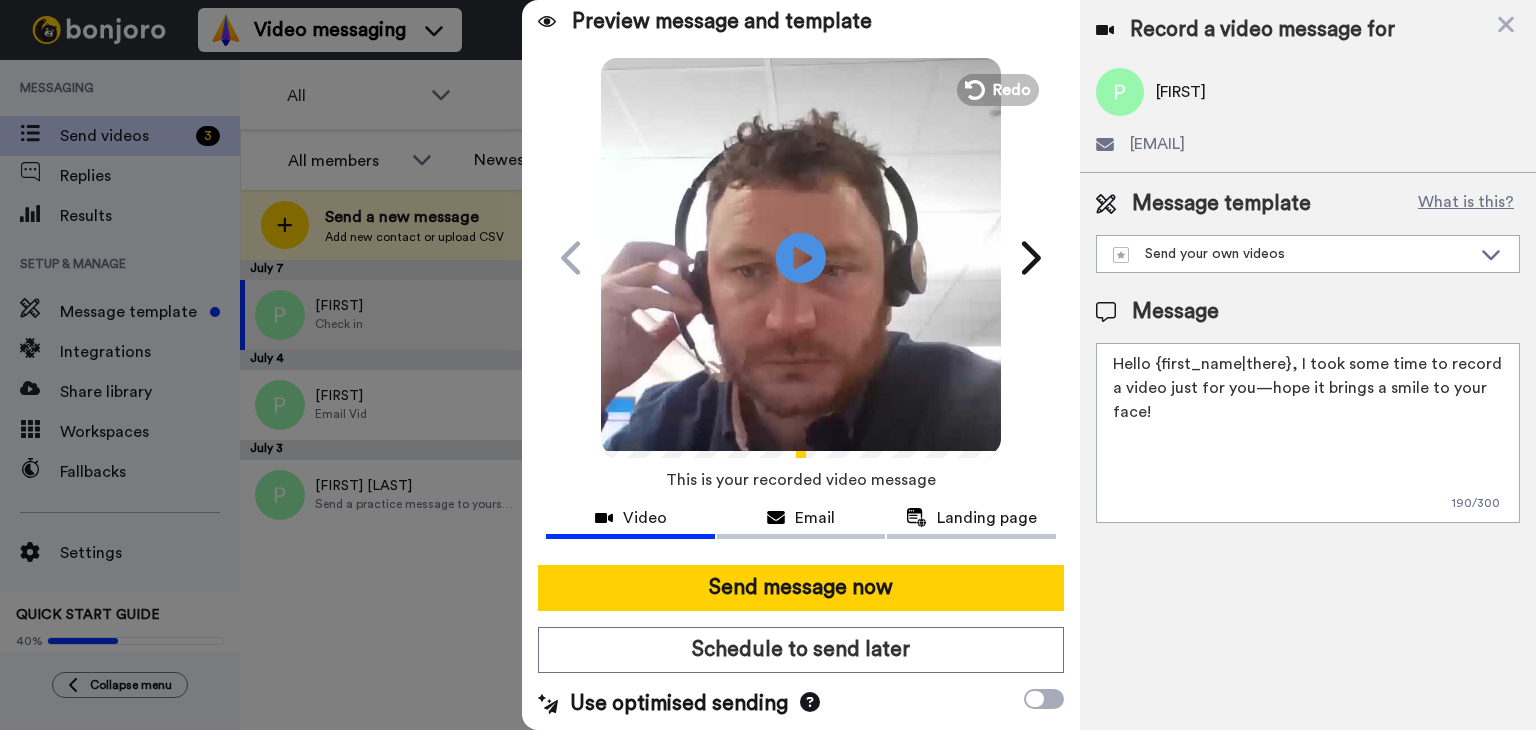 scroll, scrollTop: 13, scrollLeft: 0, axis: vertical 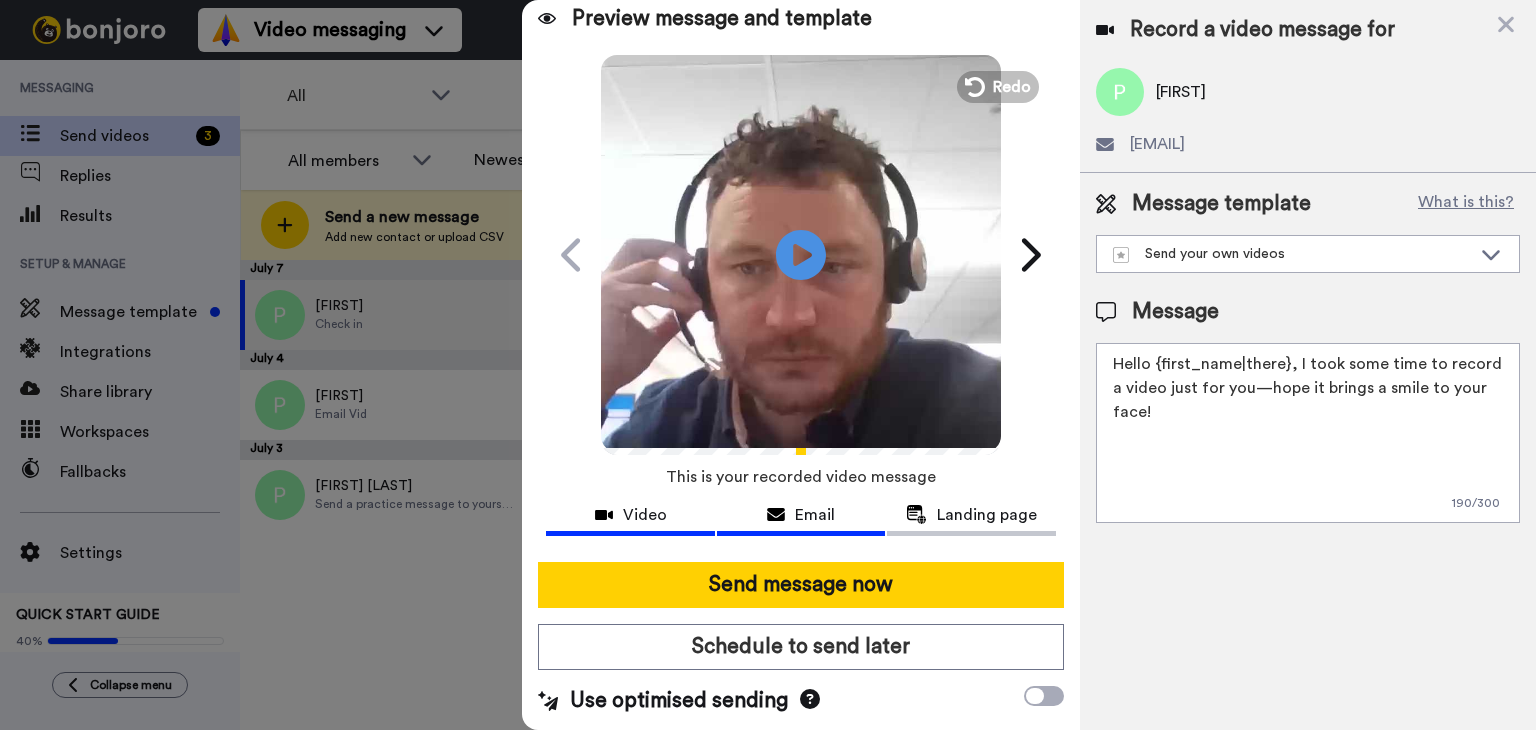 click on "Email" at bounding box center [630, 515] 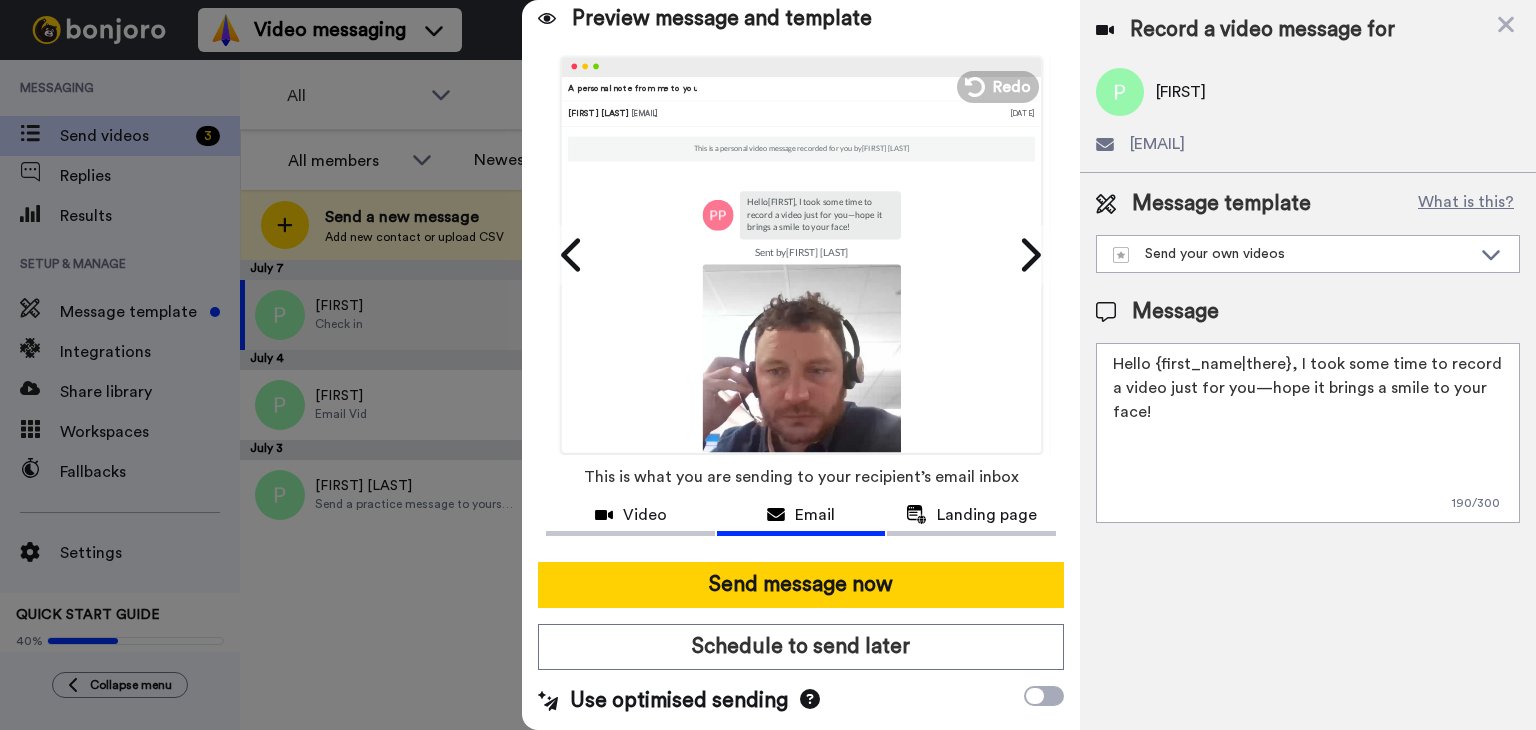 click on "Hello {first_name|there}, I took some time to record a video just for you—hope it brings a smile to your face!" at bounding box center (1308, 433) 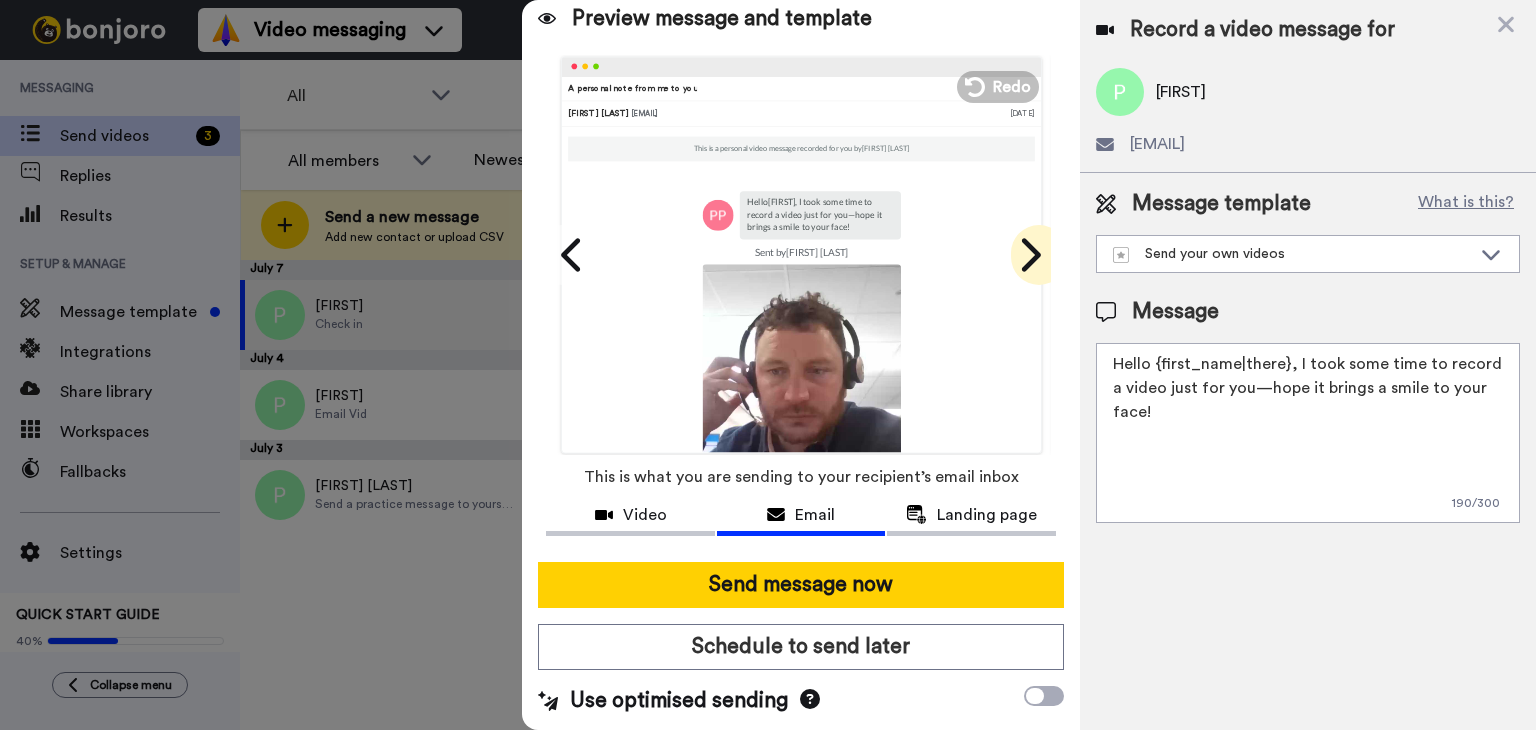 click at bounding box center (1031, 254) 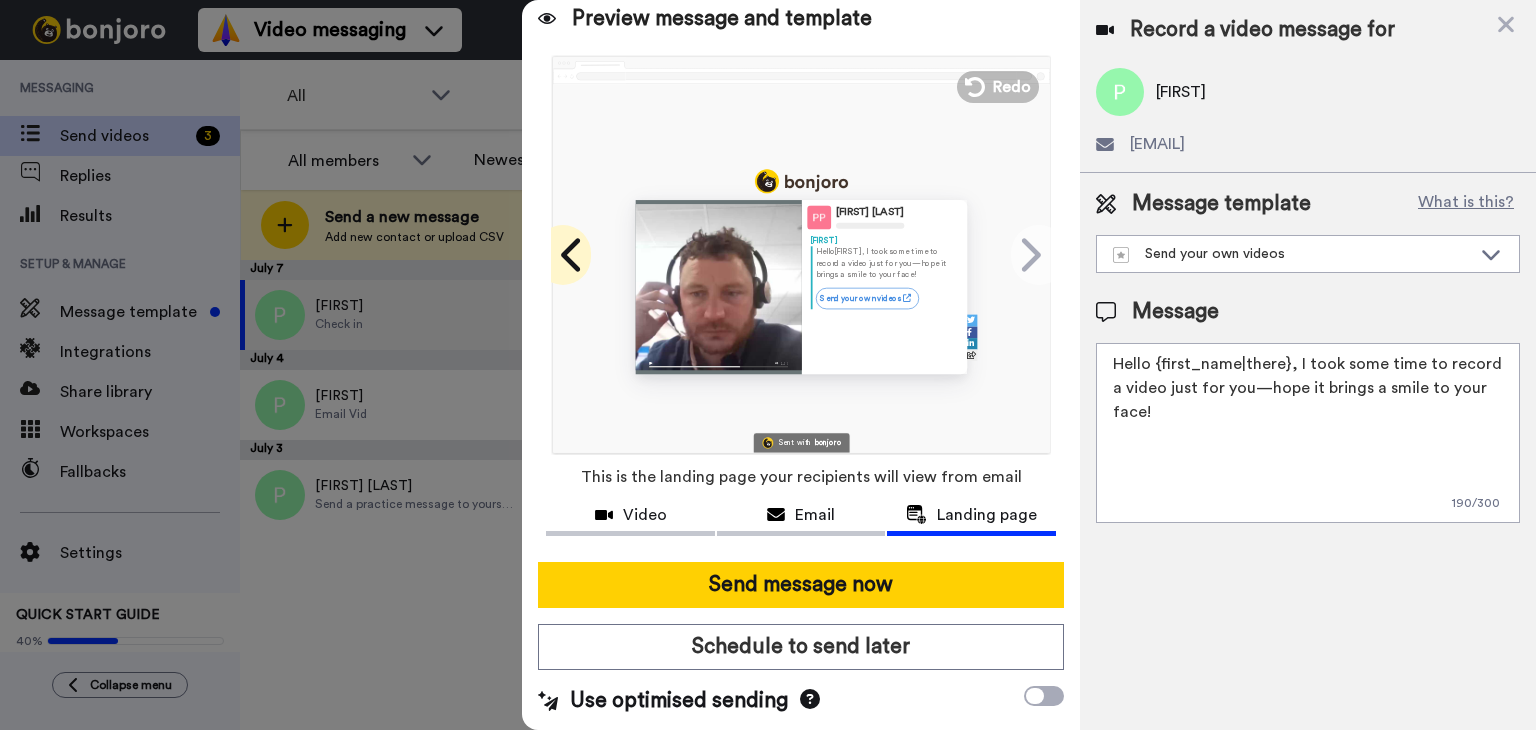 click at bounding box center (570, 254) 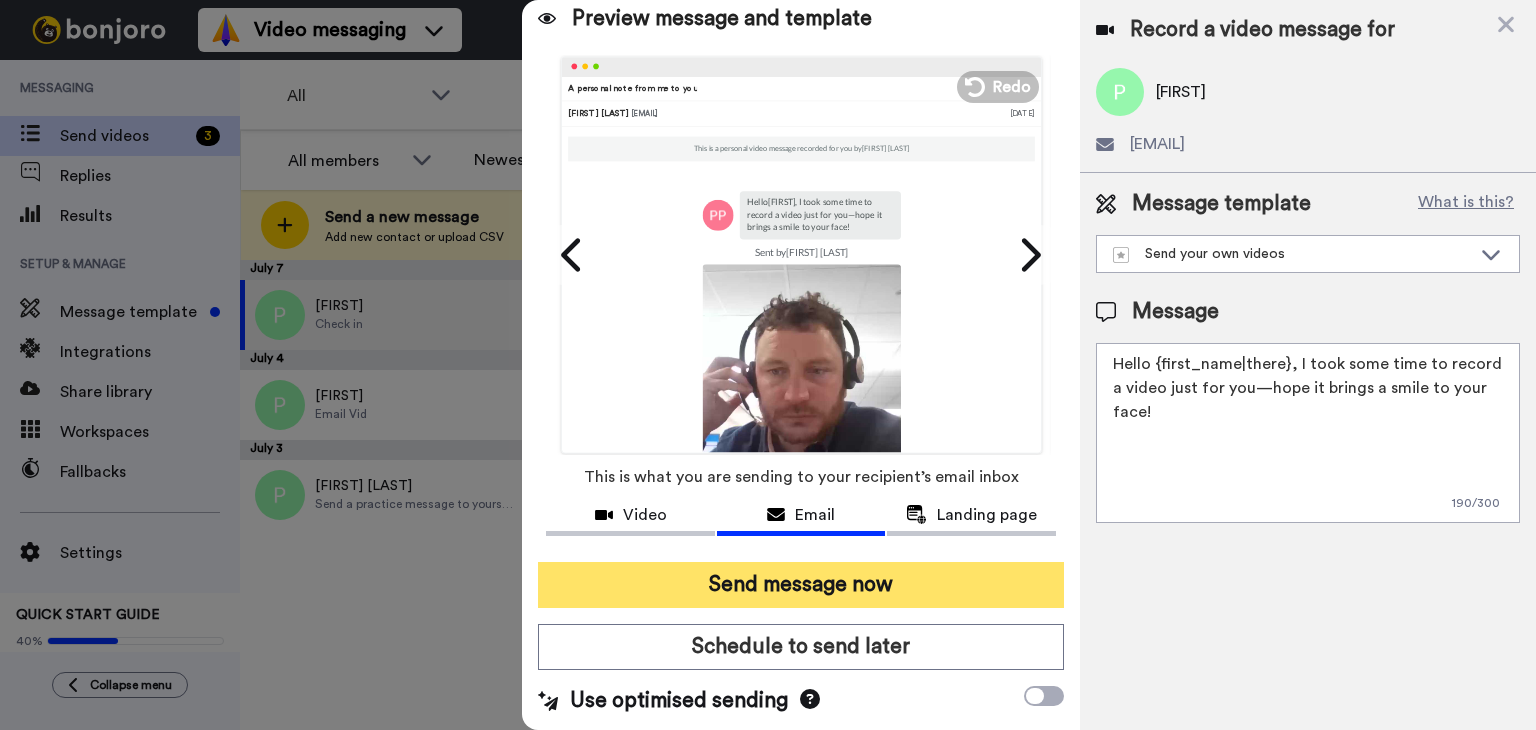 click on "Send message now" at bounding box center (801, 585) 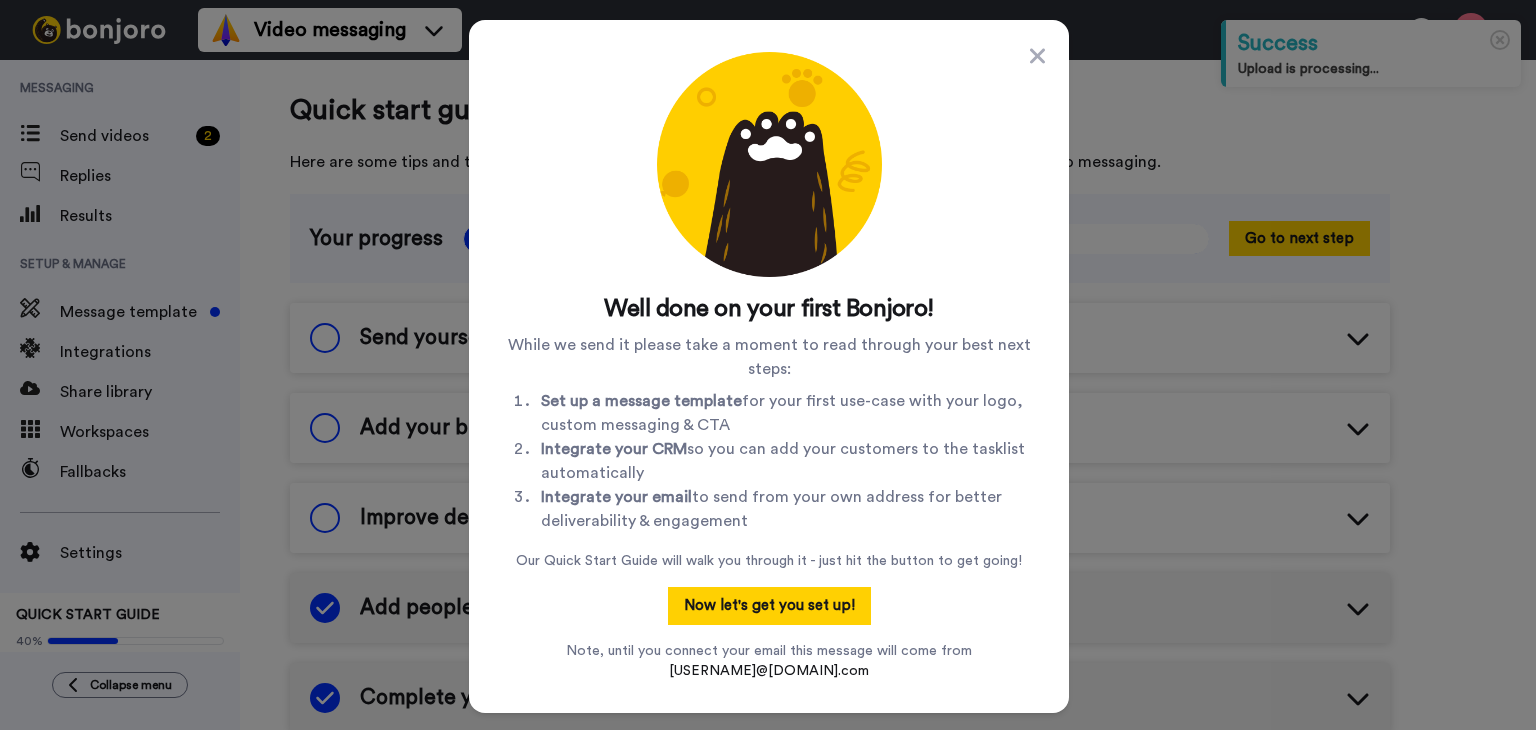 scroll, scrollTop: 0, scrollLeft: 0, axis: both 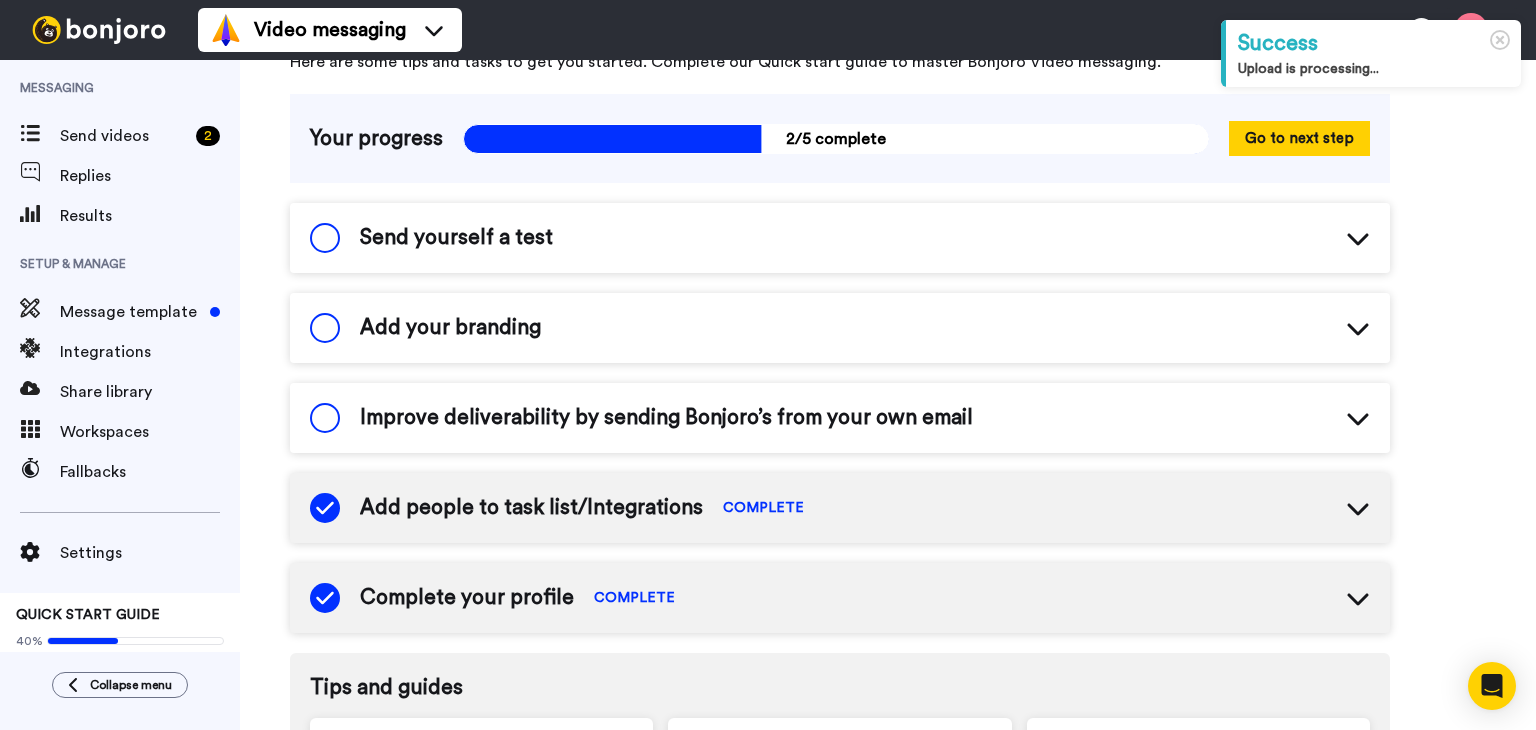 click on "Send yourself a test" at bounding box center [840, 238] 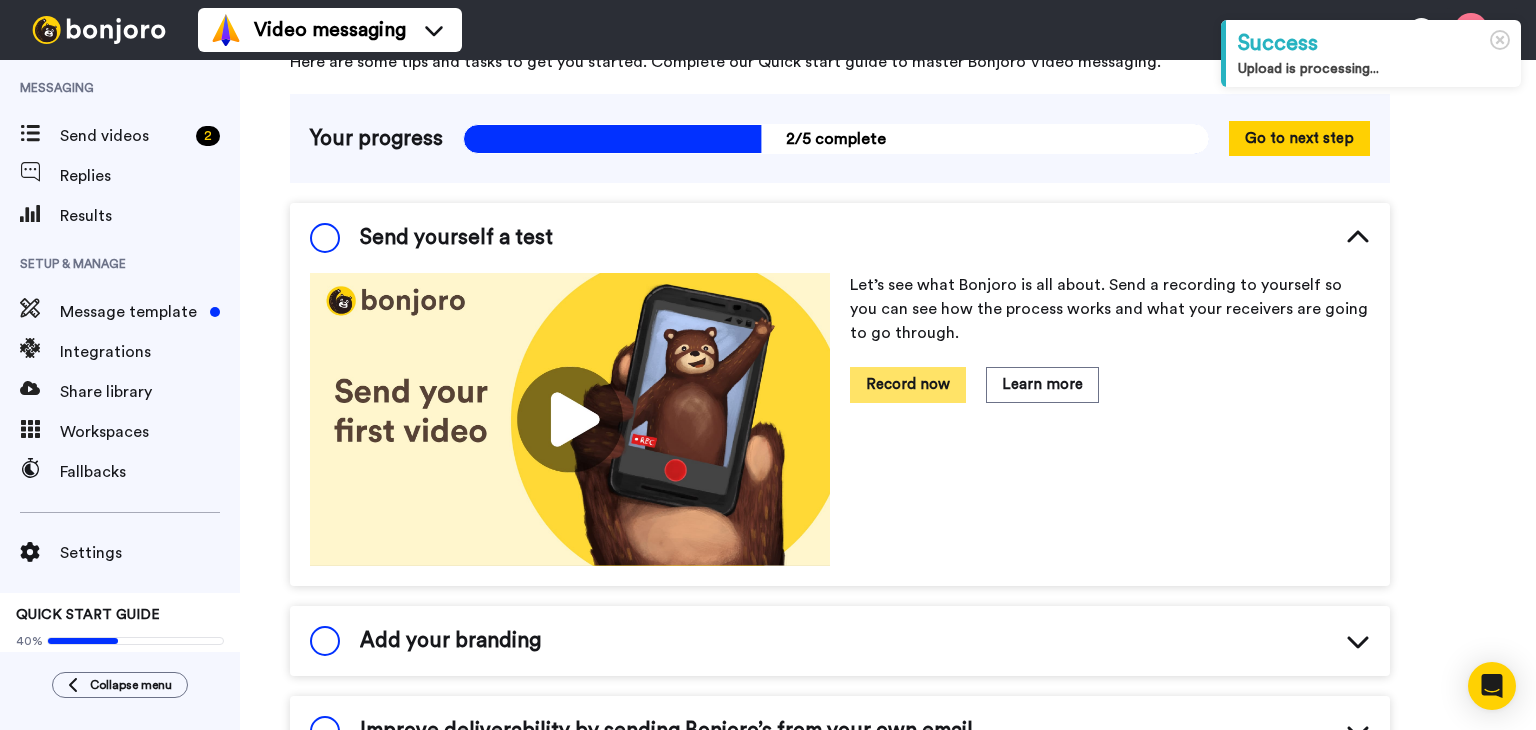 click on "Record now" at bounding box center [908, 384] 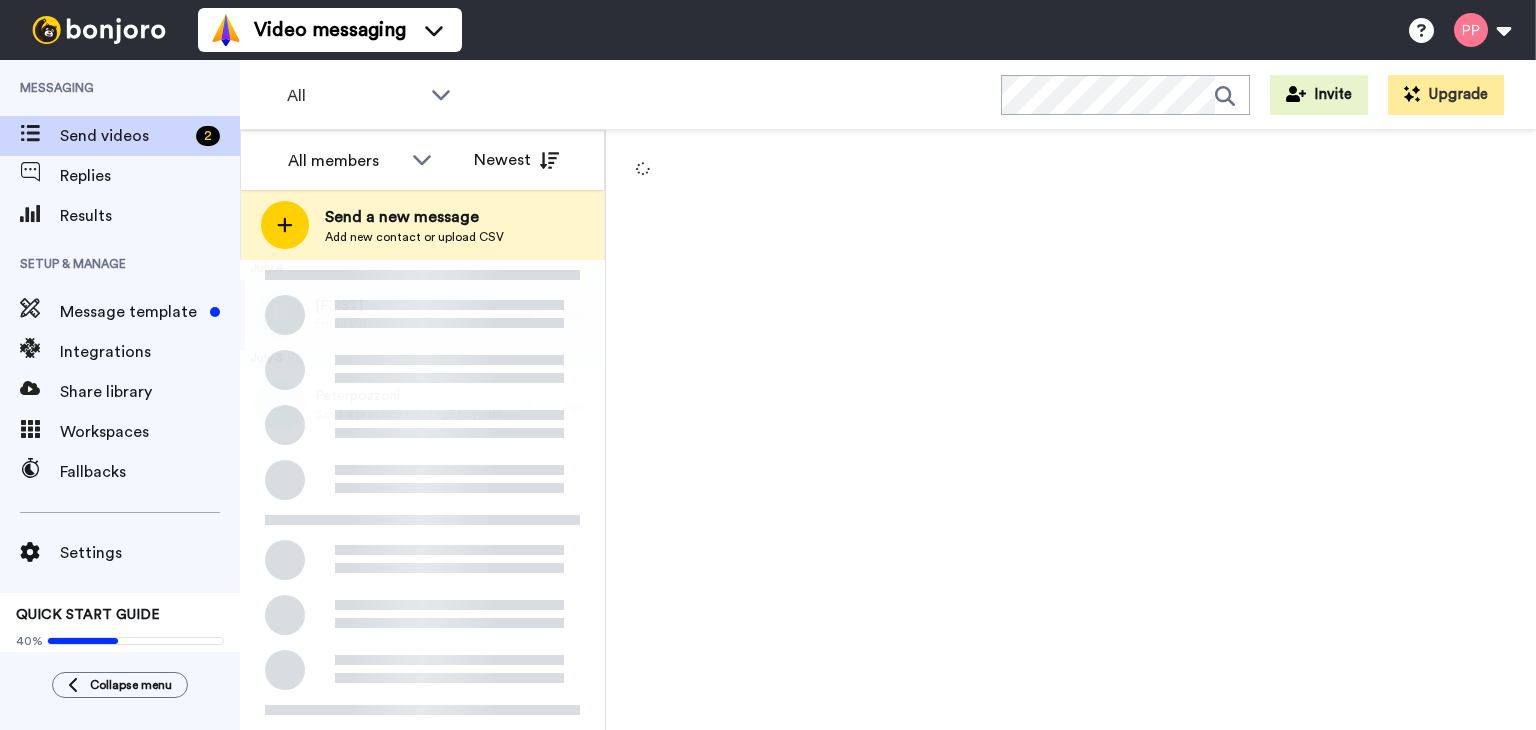 scroll, scrollTop: 0, scrollLeft: 0, axis: both 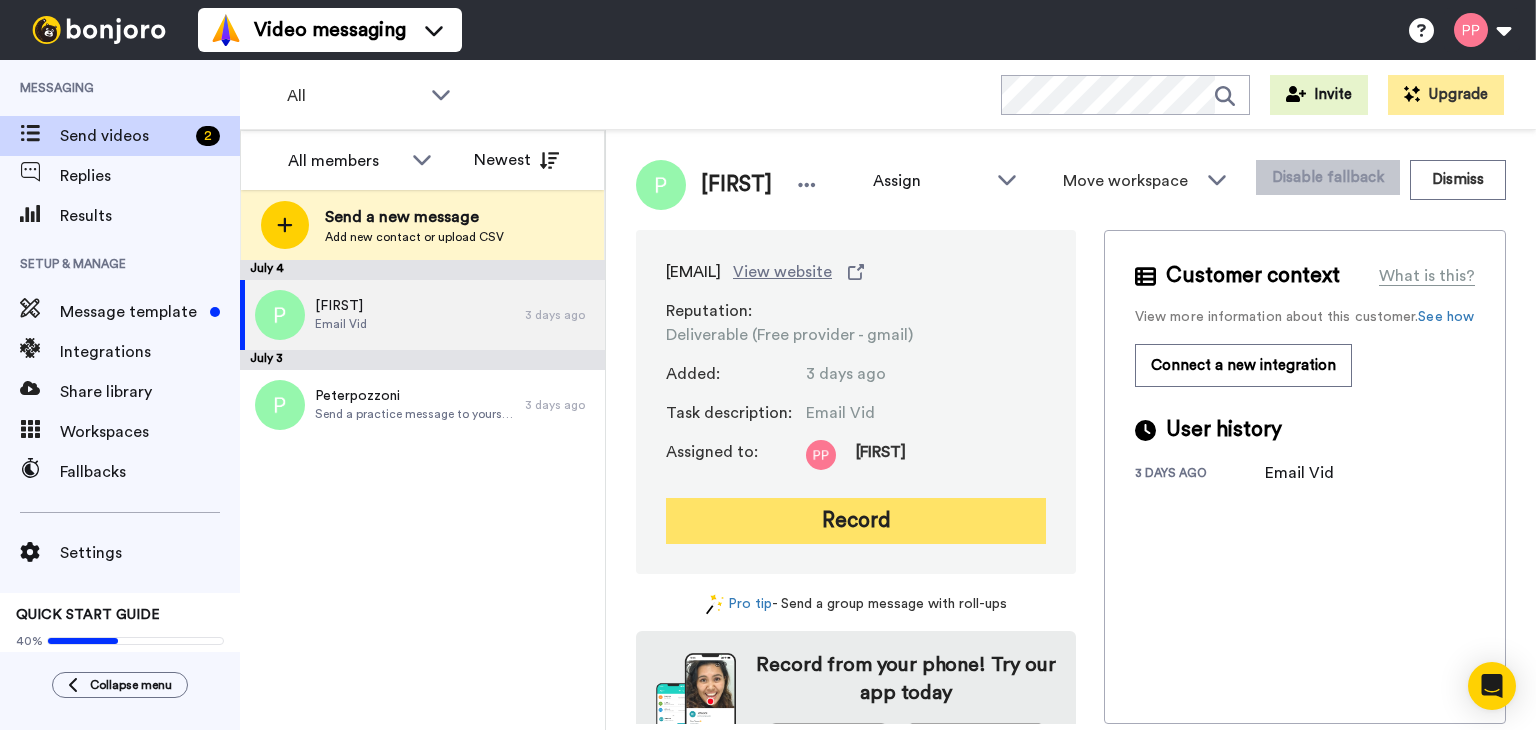 click on "Record" at bounding box center [856, 521] 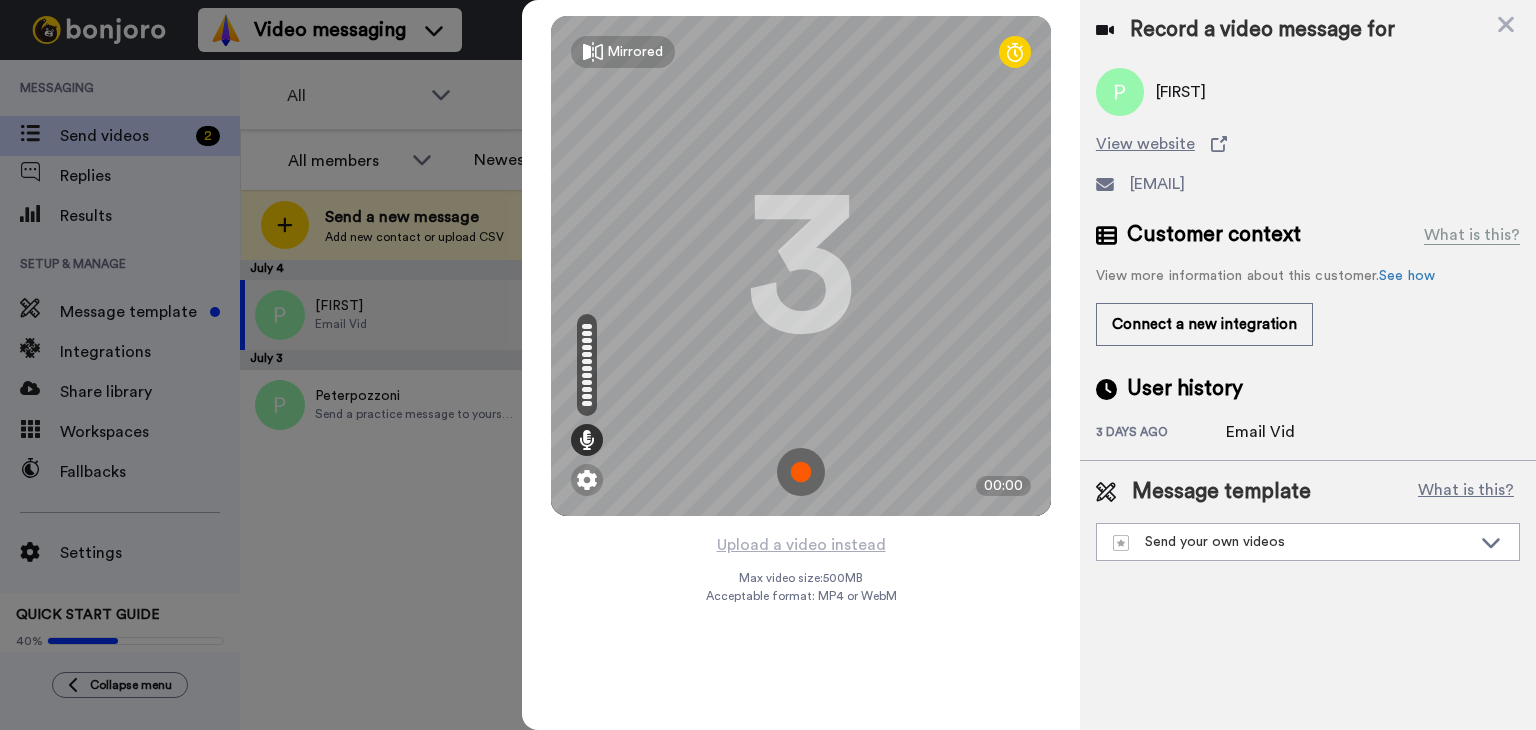 click on "Email Vid" at bounding box center [1276, 432] 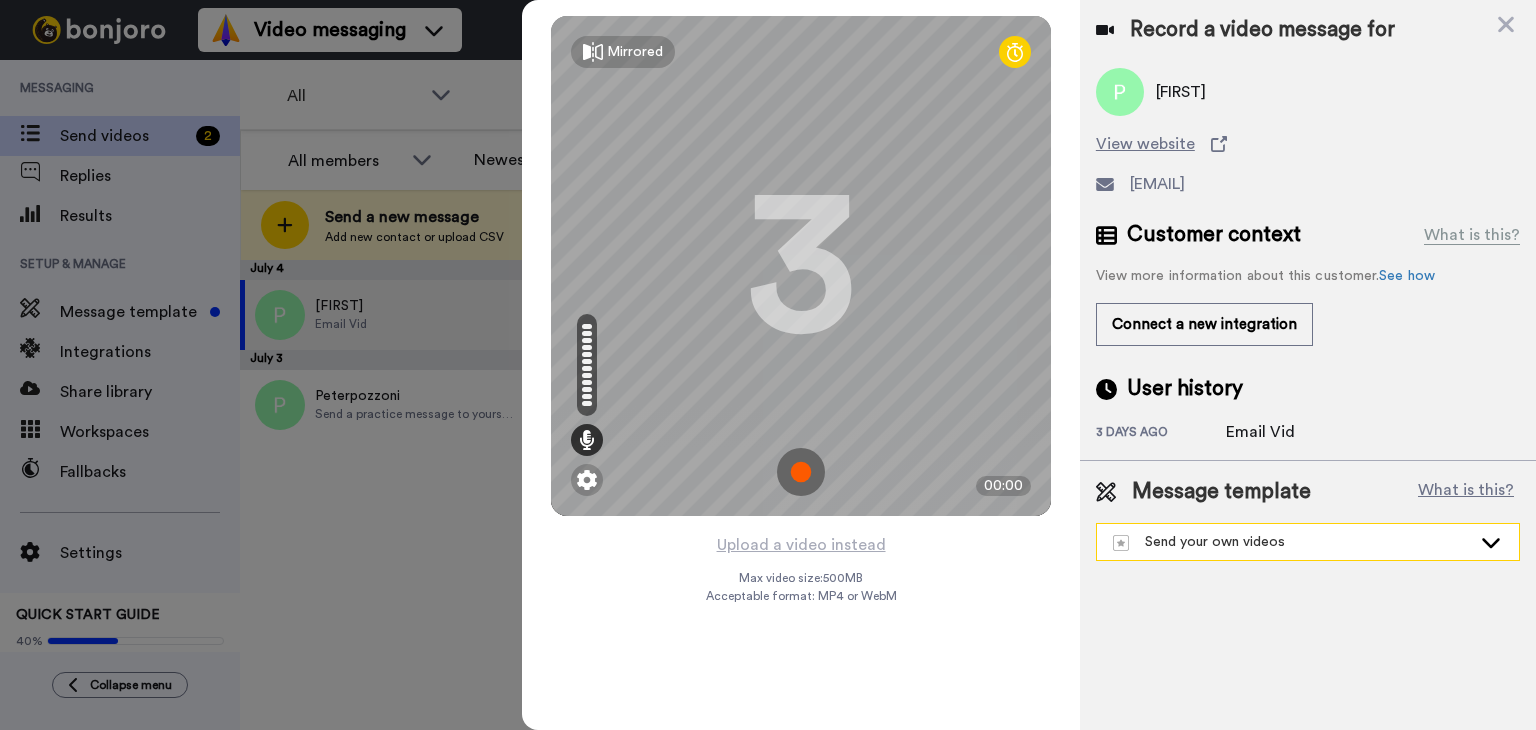 click on "Send your own videos" at bounding box center [1292, 542] 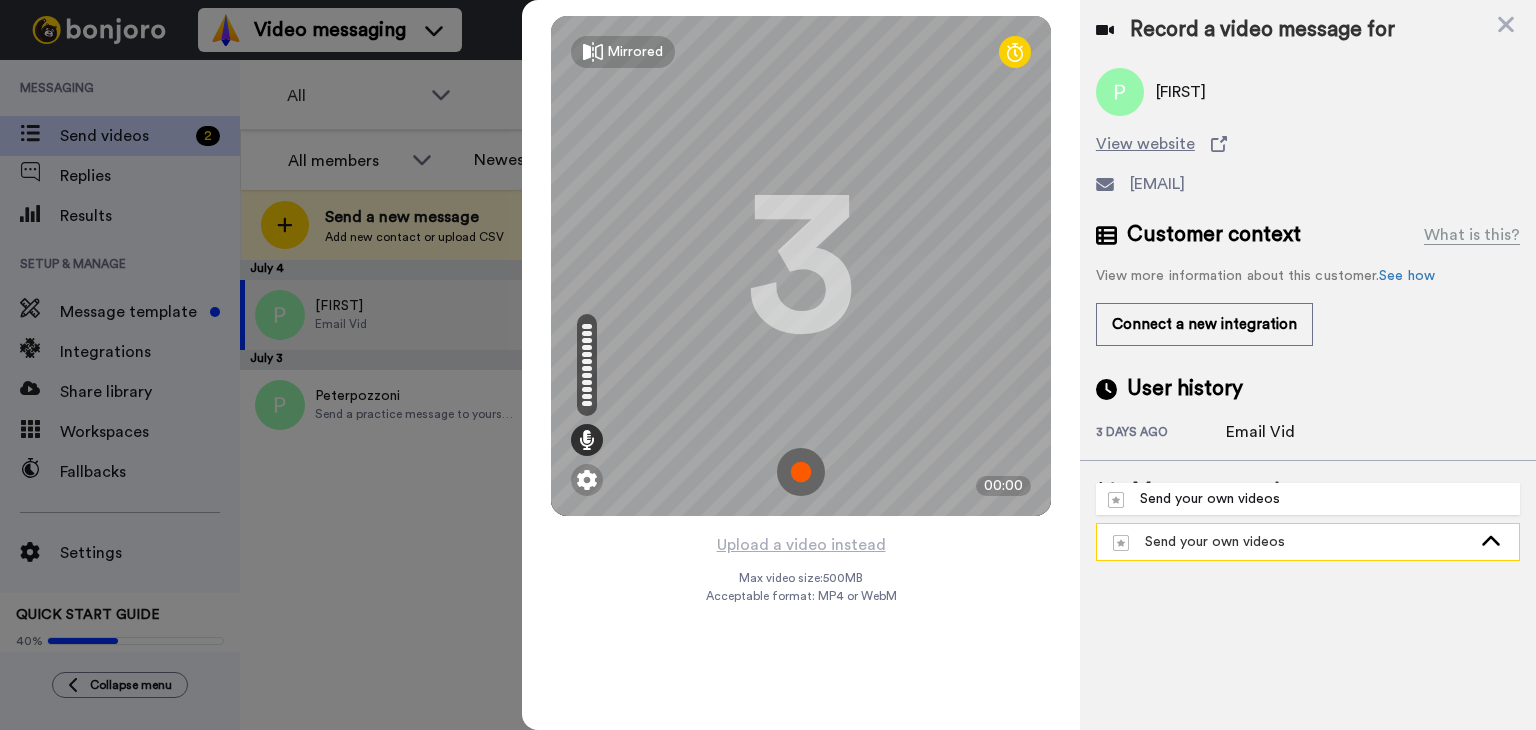 click on "Send your own videos" at bounding box center (1292, 542) 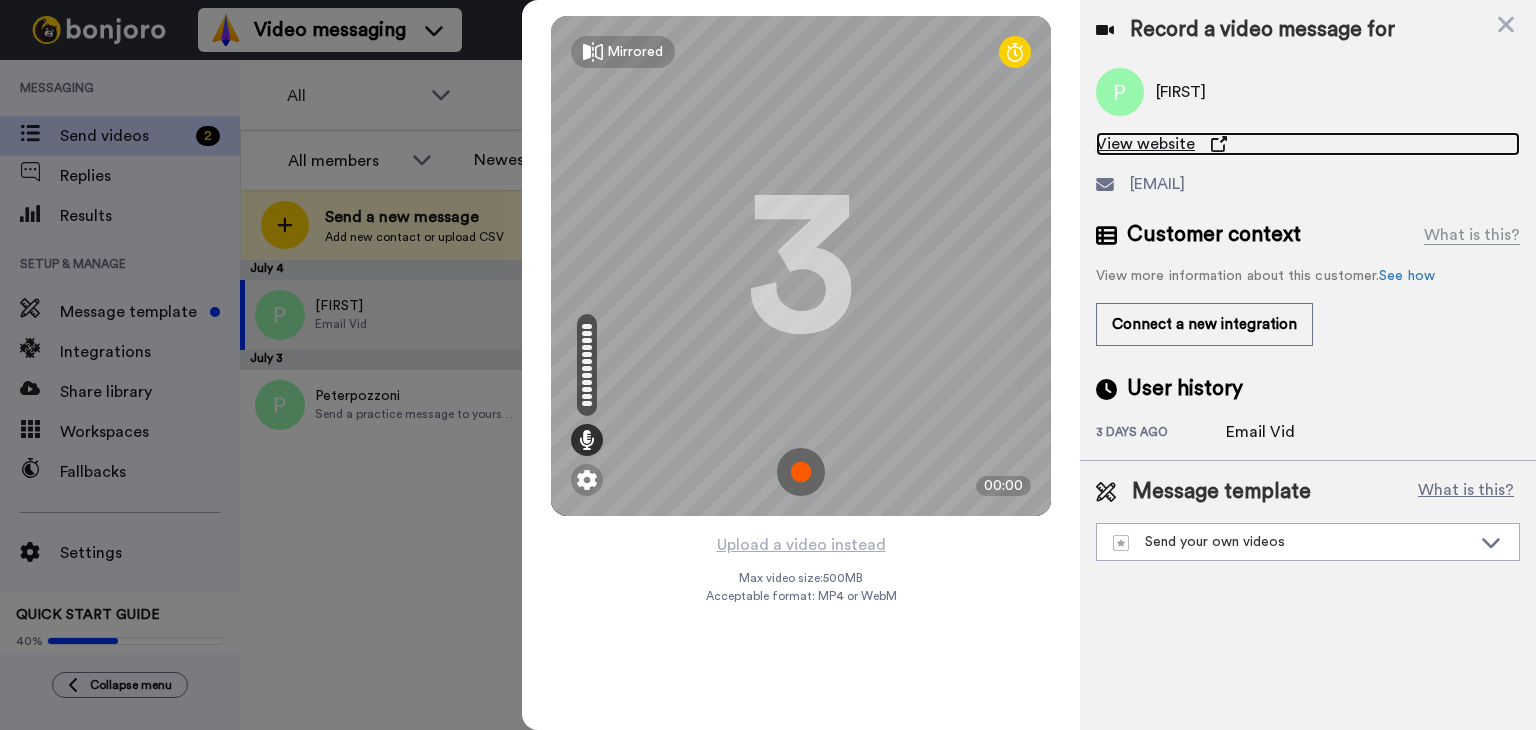 click on "View website" at bounding box center [1145, 144] 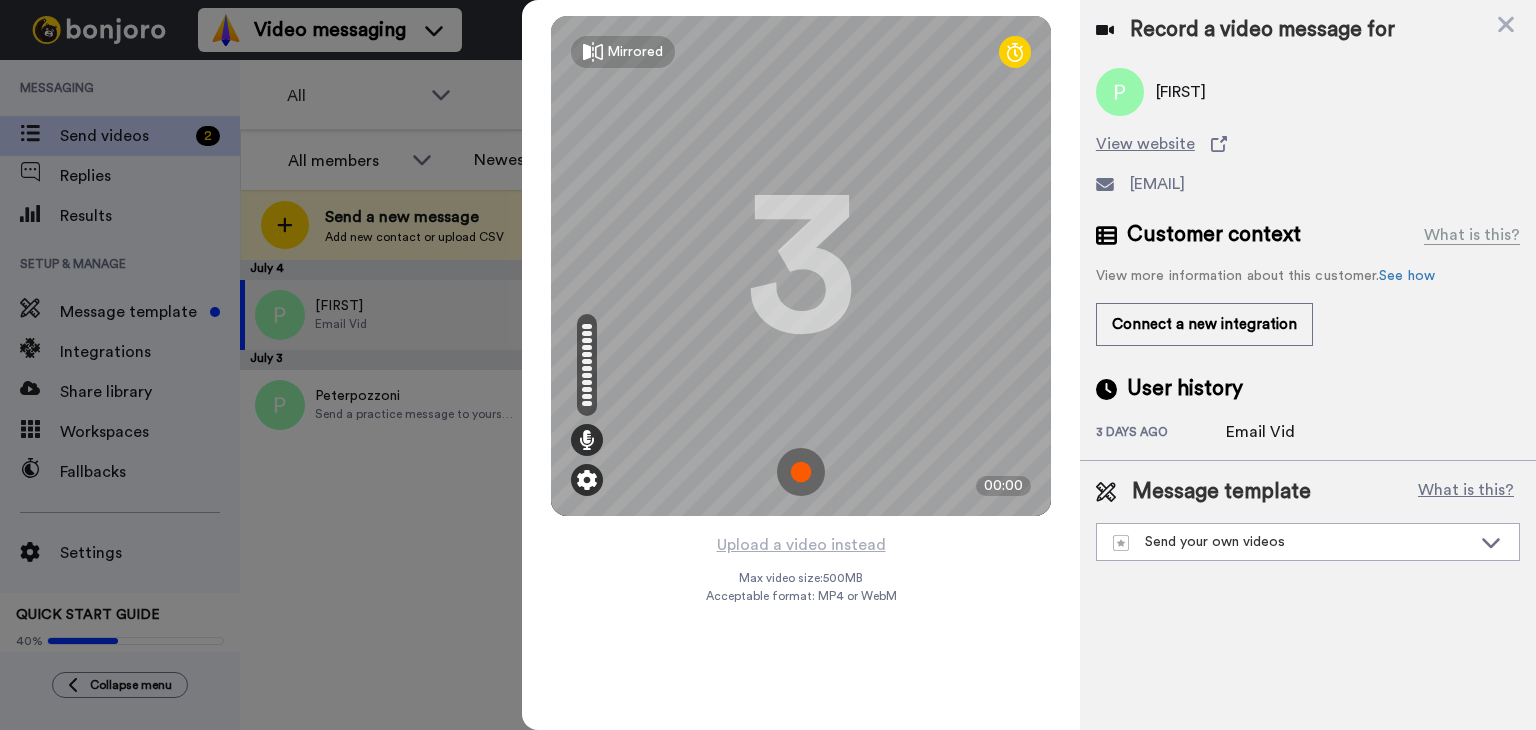click at bounding box center (587, 480) 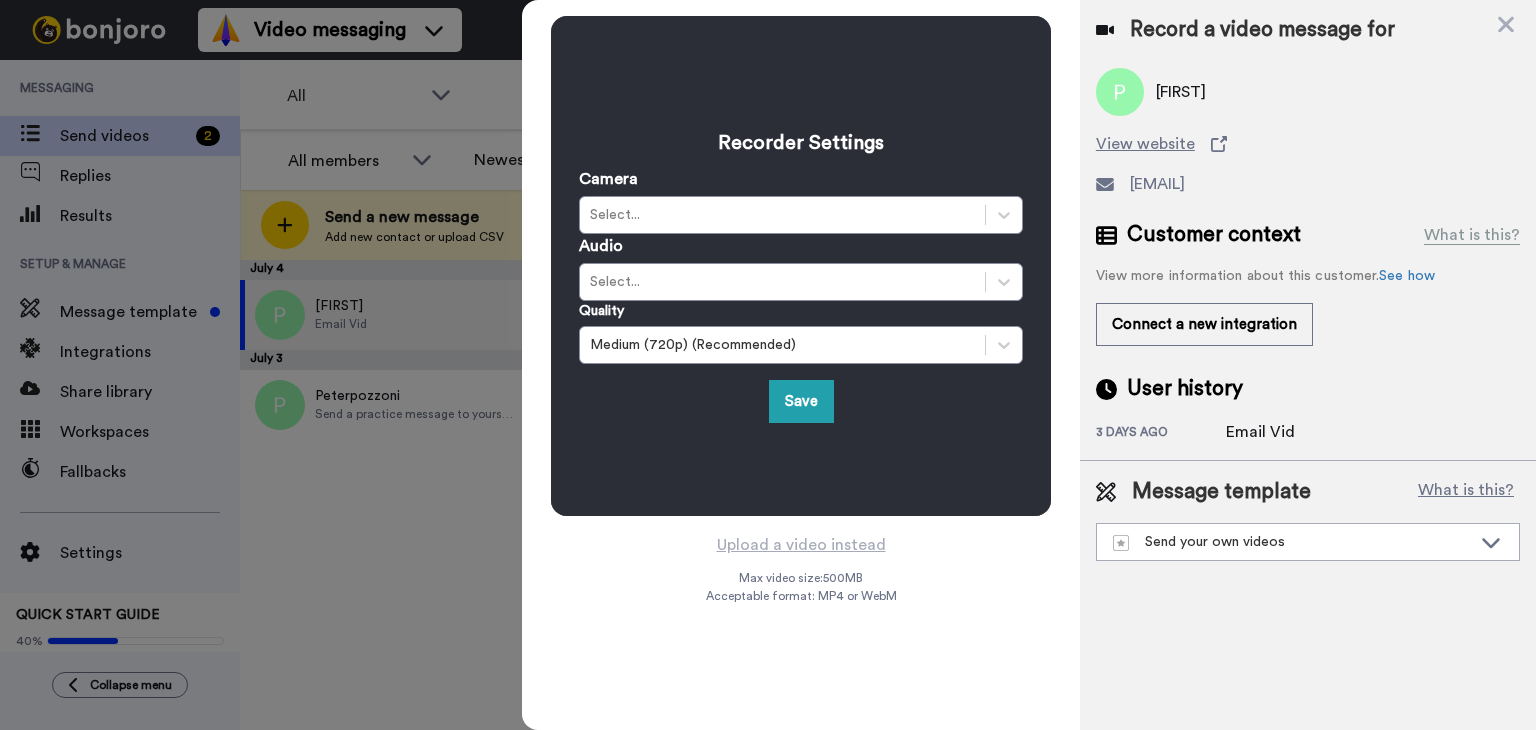 click on "Camera Select..." at bounding box center [801, 200] 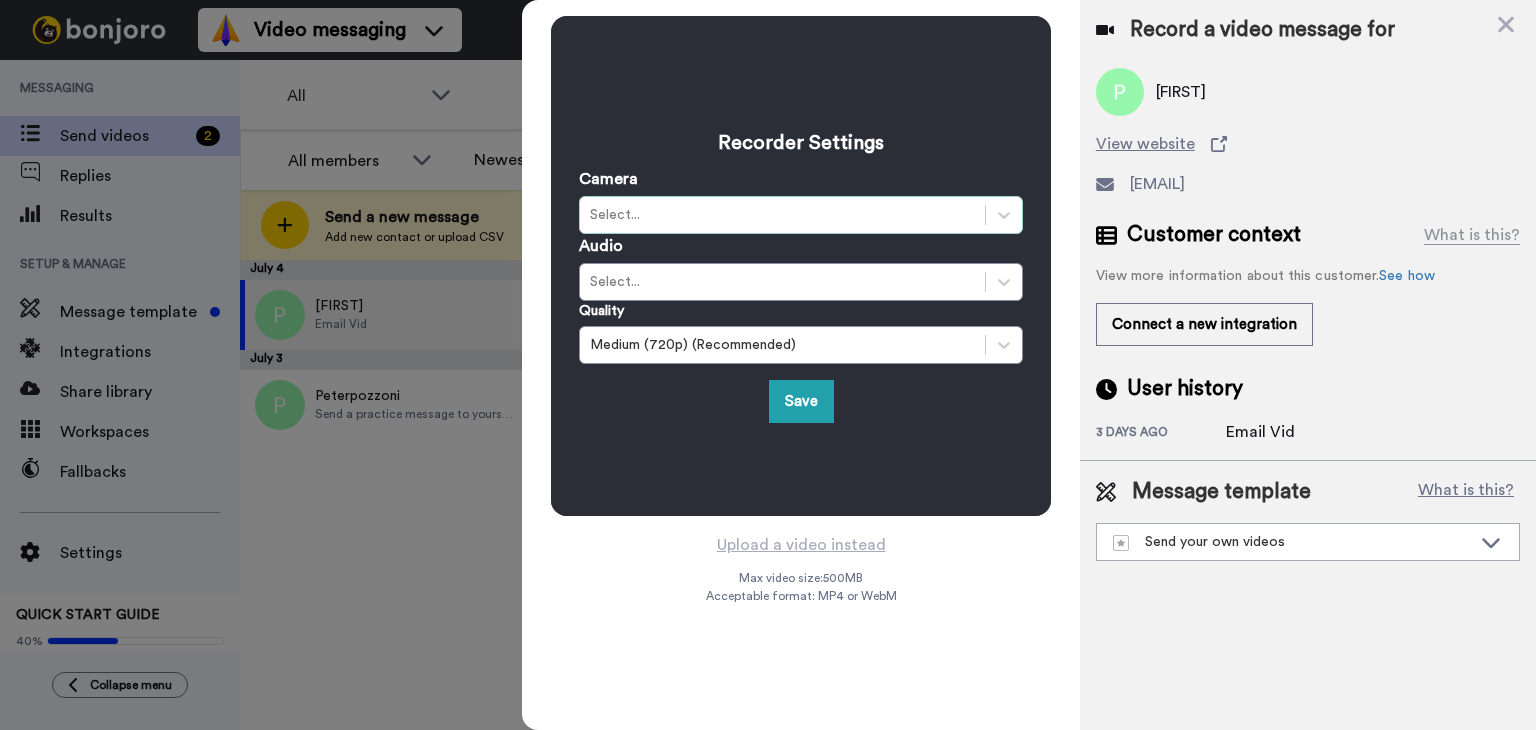 click on "Select..." at bounding box center [782, 215] 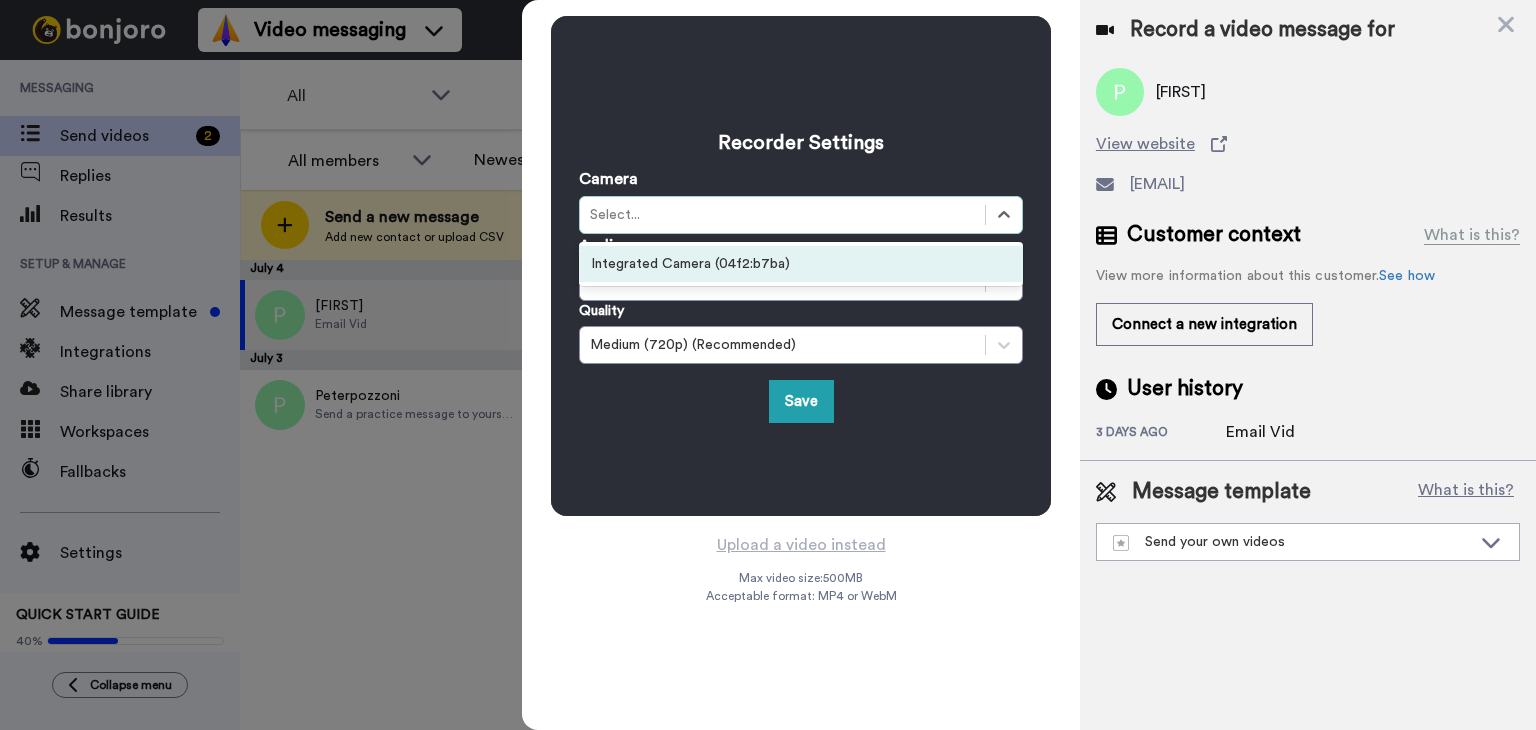 click on "Select..." at bounding box center (782, 215) 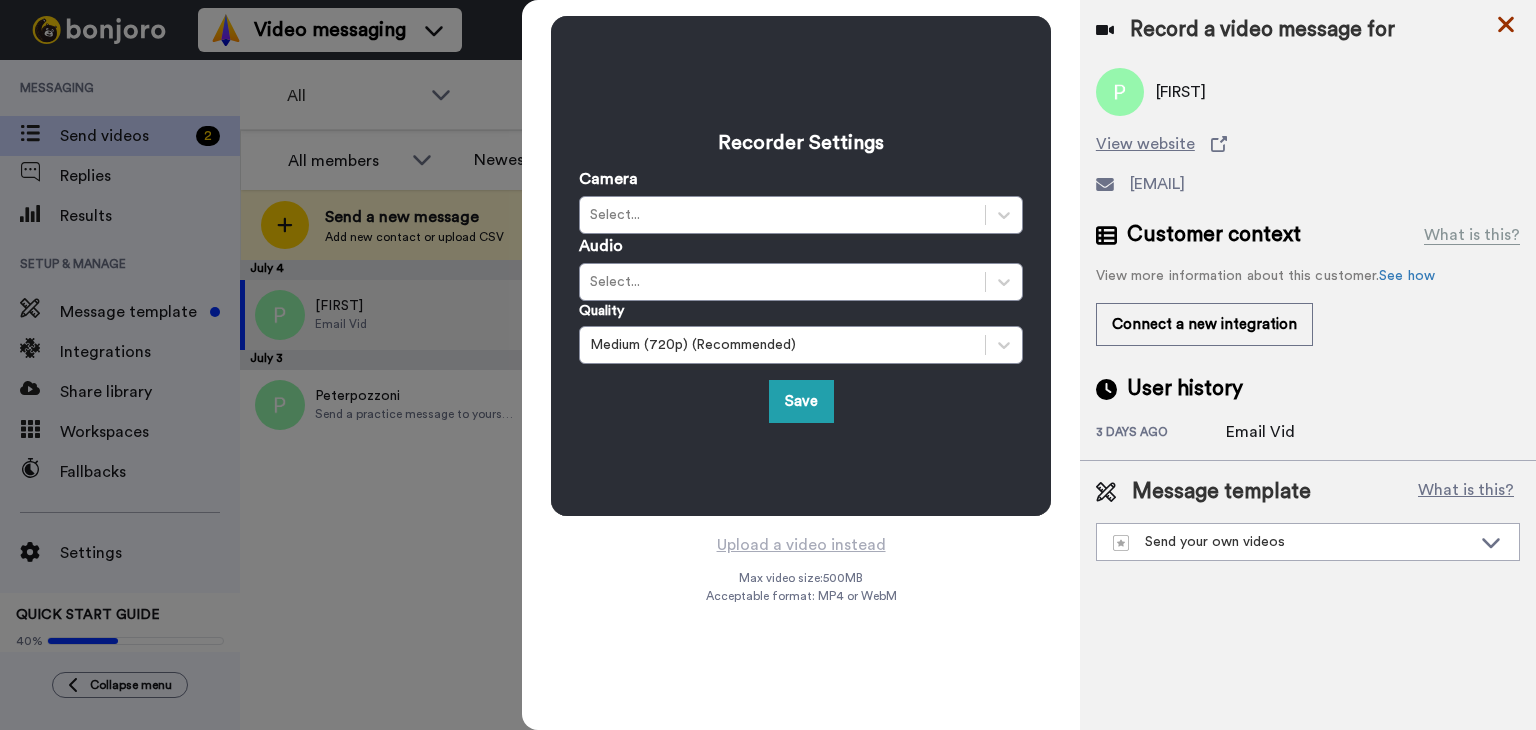 click at bounding box center [1506, 24] 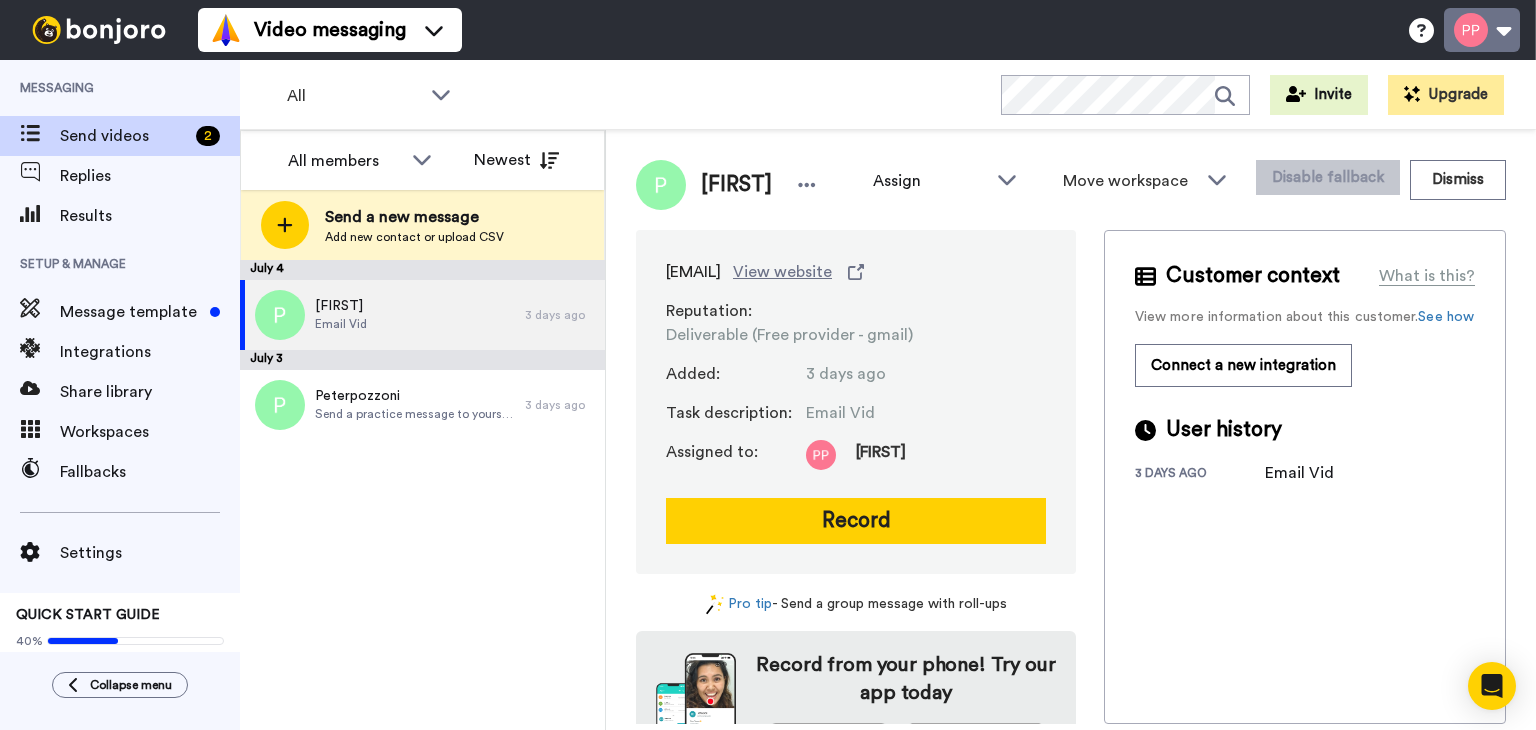 click at bounding box center [1482, 30] 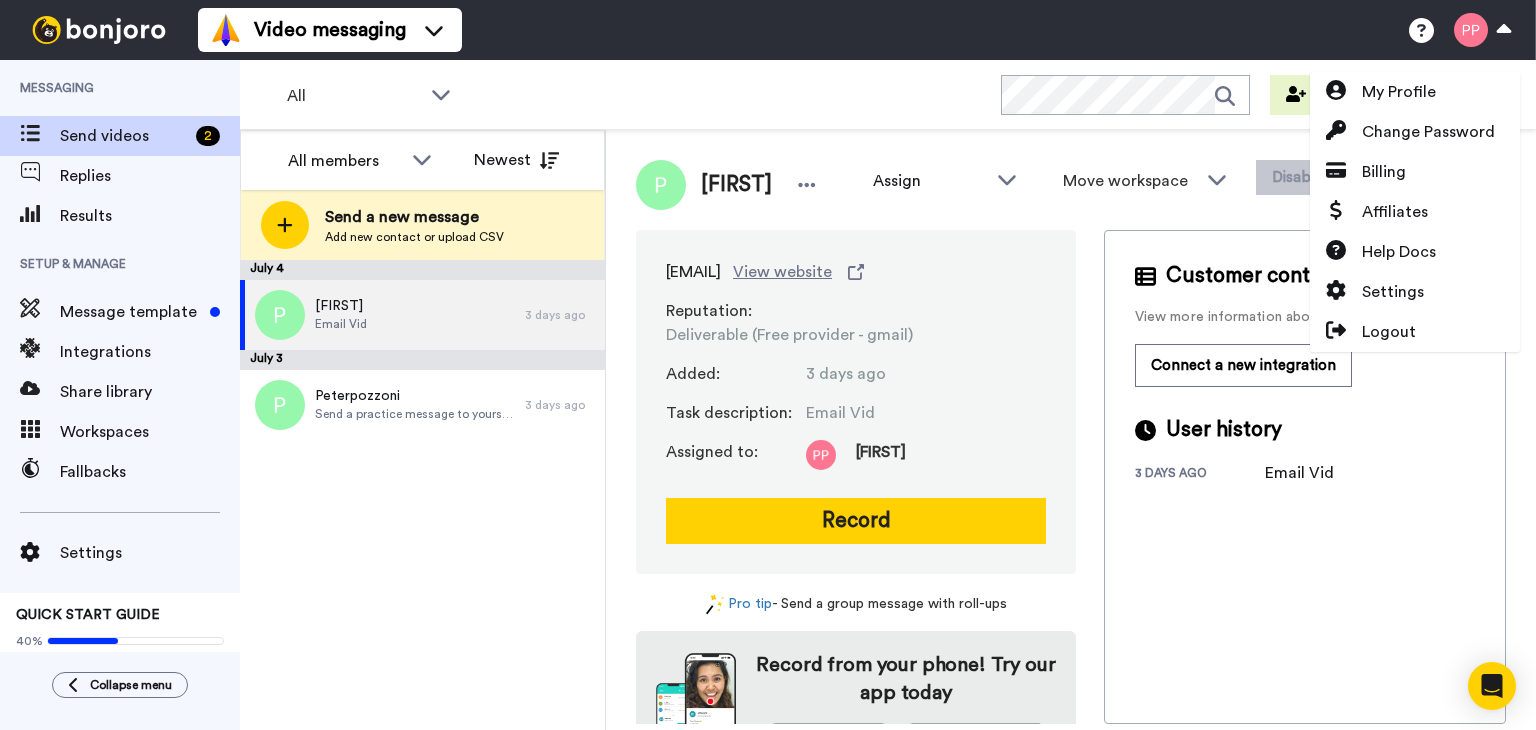 click on "All WORKSPACES View all All Default Task List + Add a new workspace
Invite Upgrade" at bounding box center (888, 95) 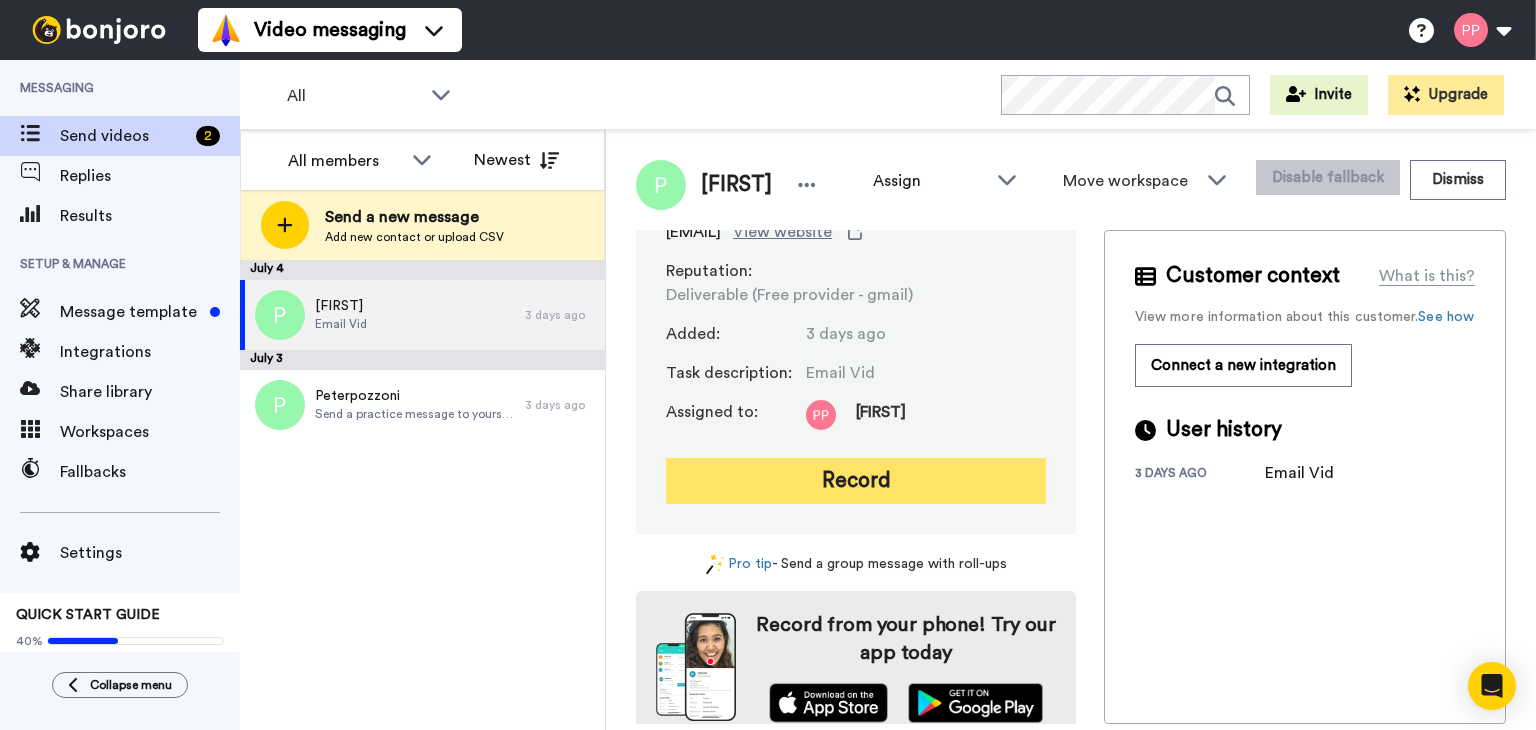 scroll, scrollTop: 59, scrollLeft: 0, axis: vertical 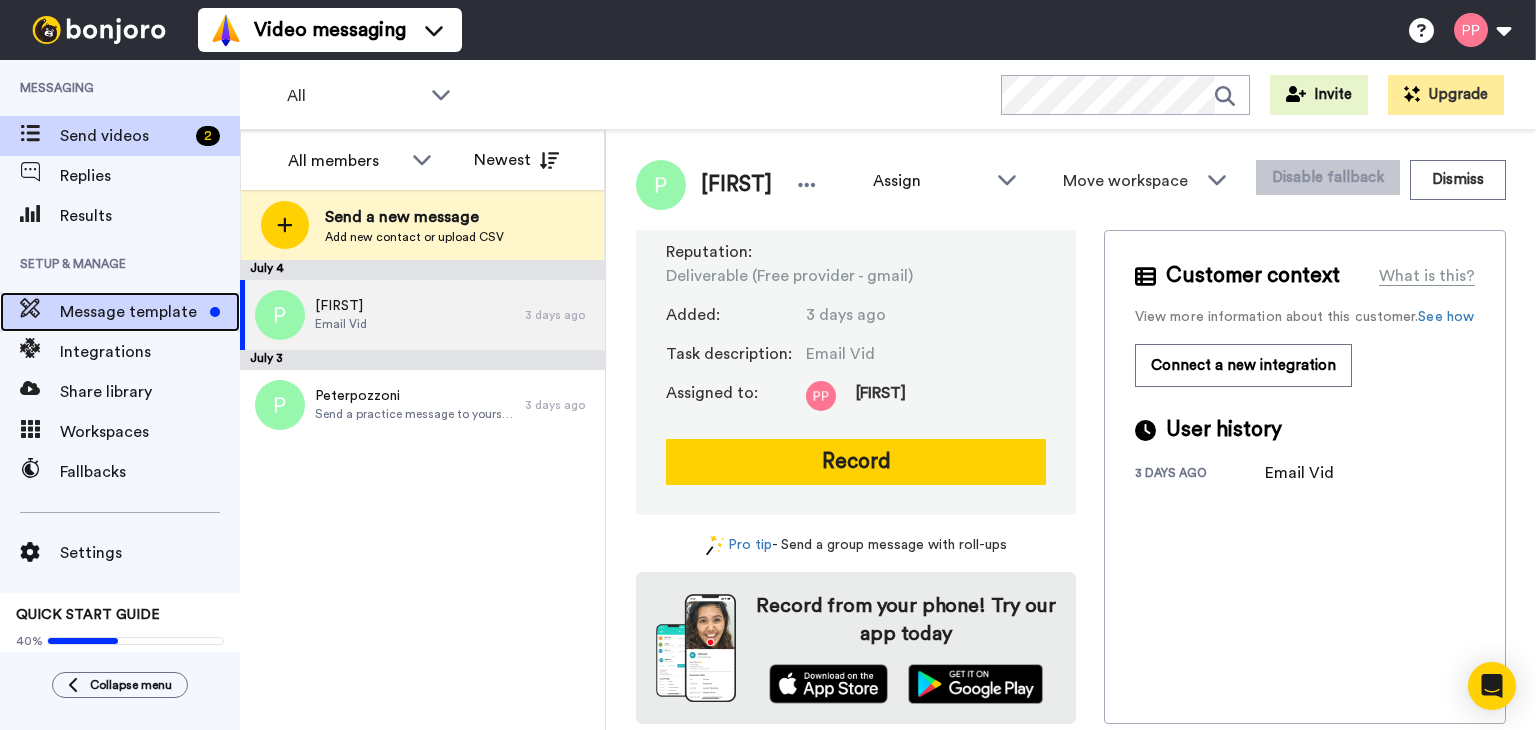 click on "Message template" at bounding box center [131, 312] 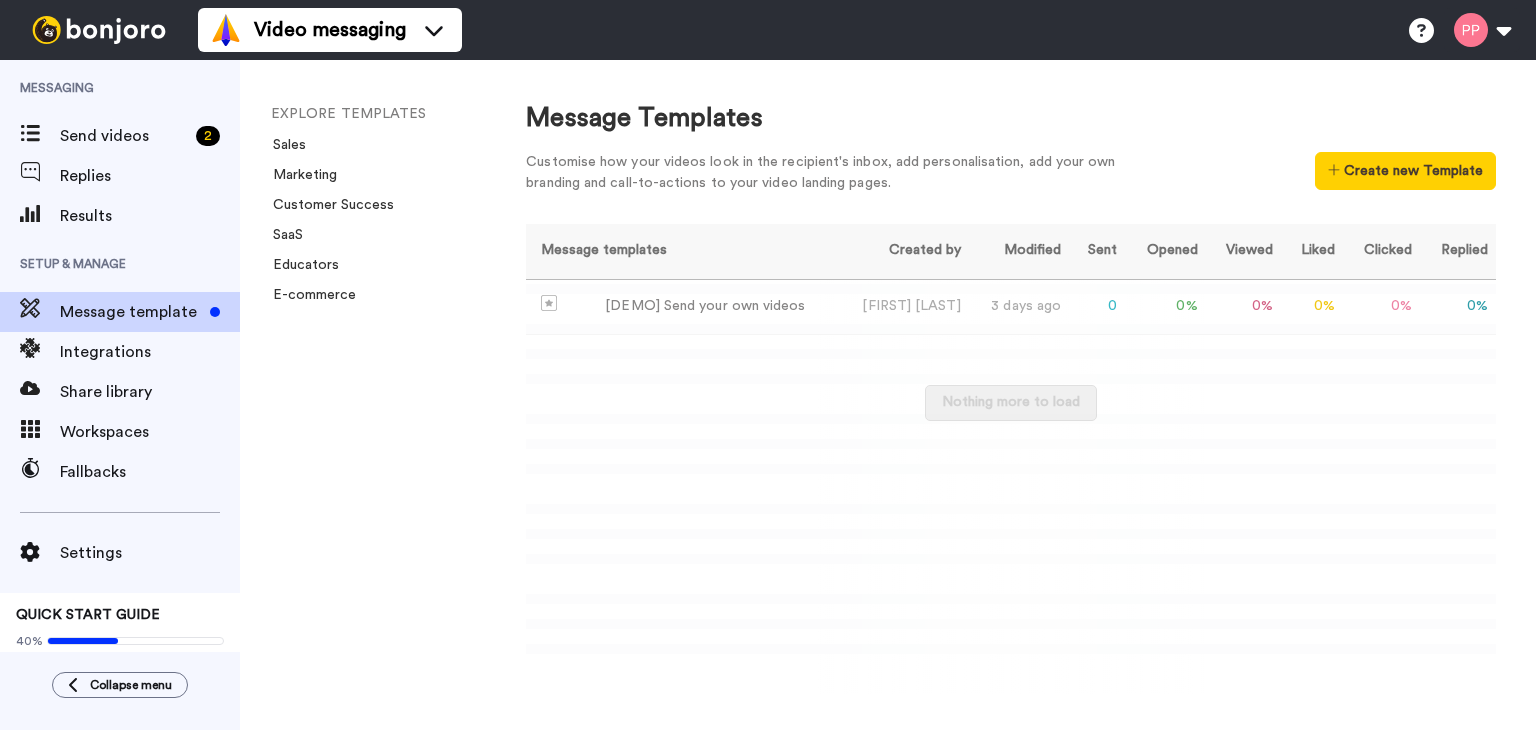 scroll, scrollTop: 0, scrollLeft: 0, axis: both 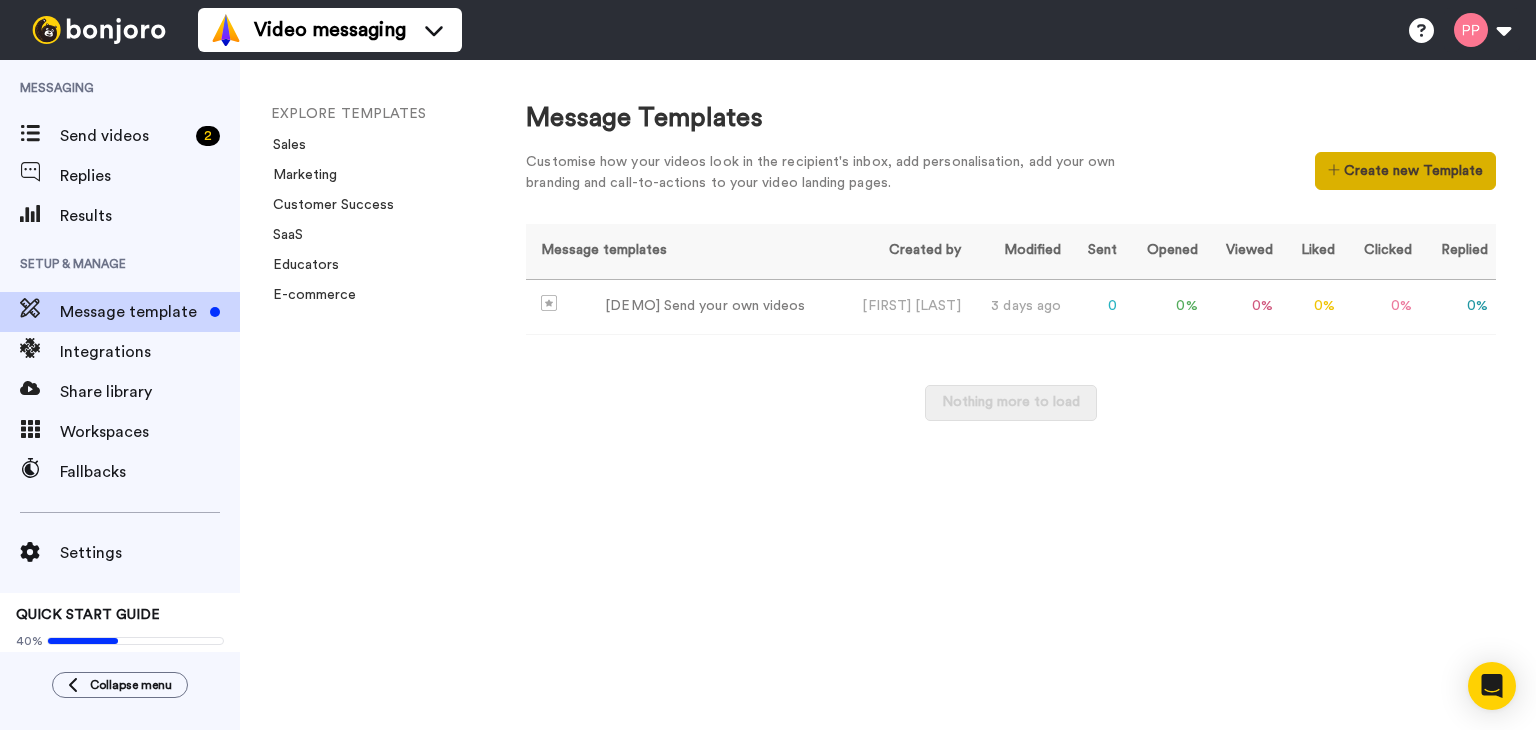 click on "Create new Template" at bounding box center (1405, 171) 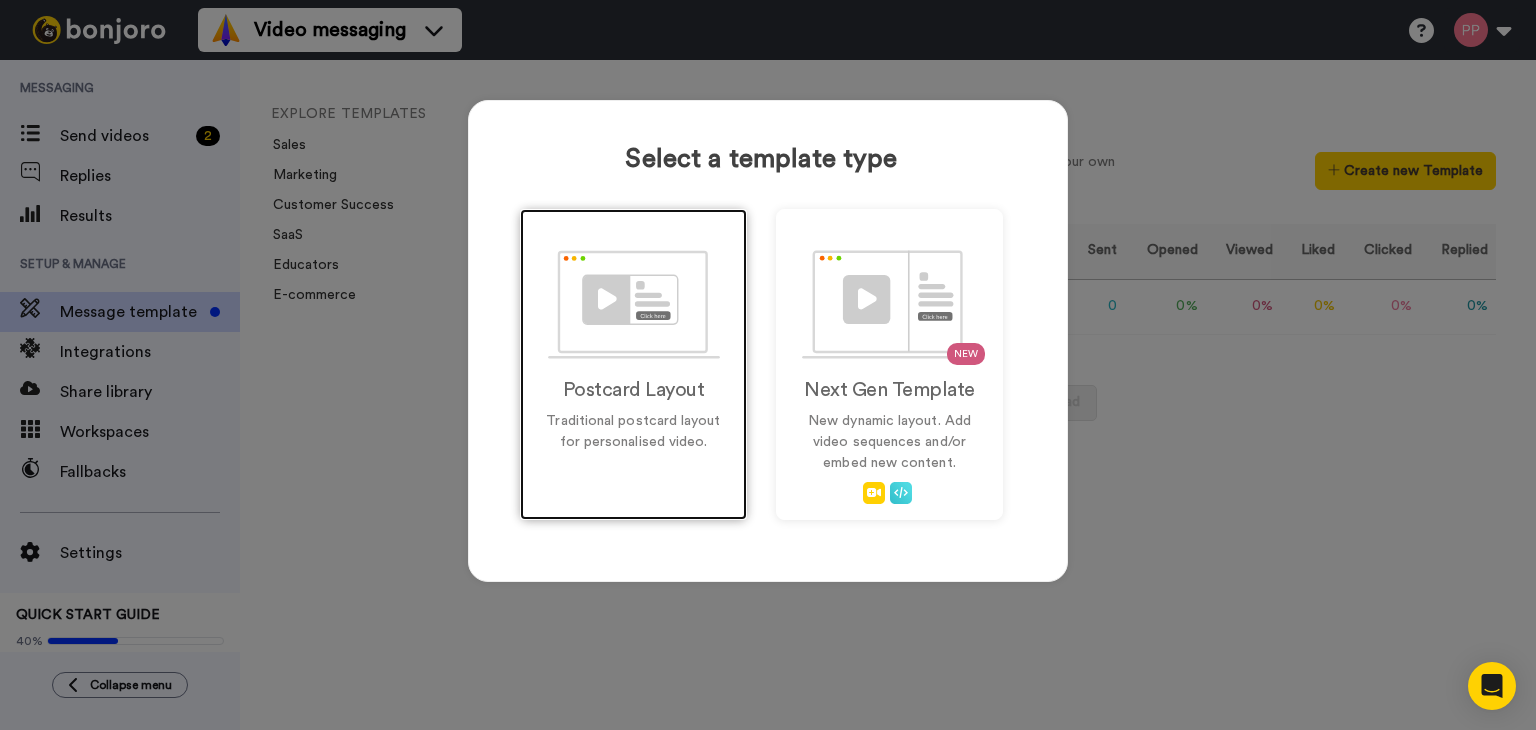 click at bounding box center (634, 304) 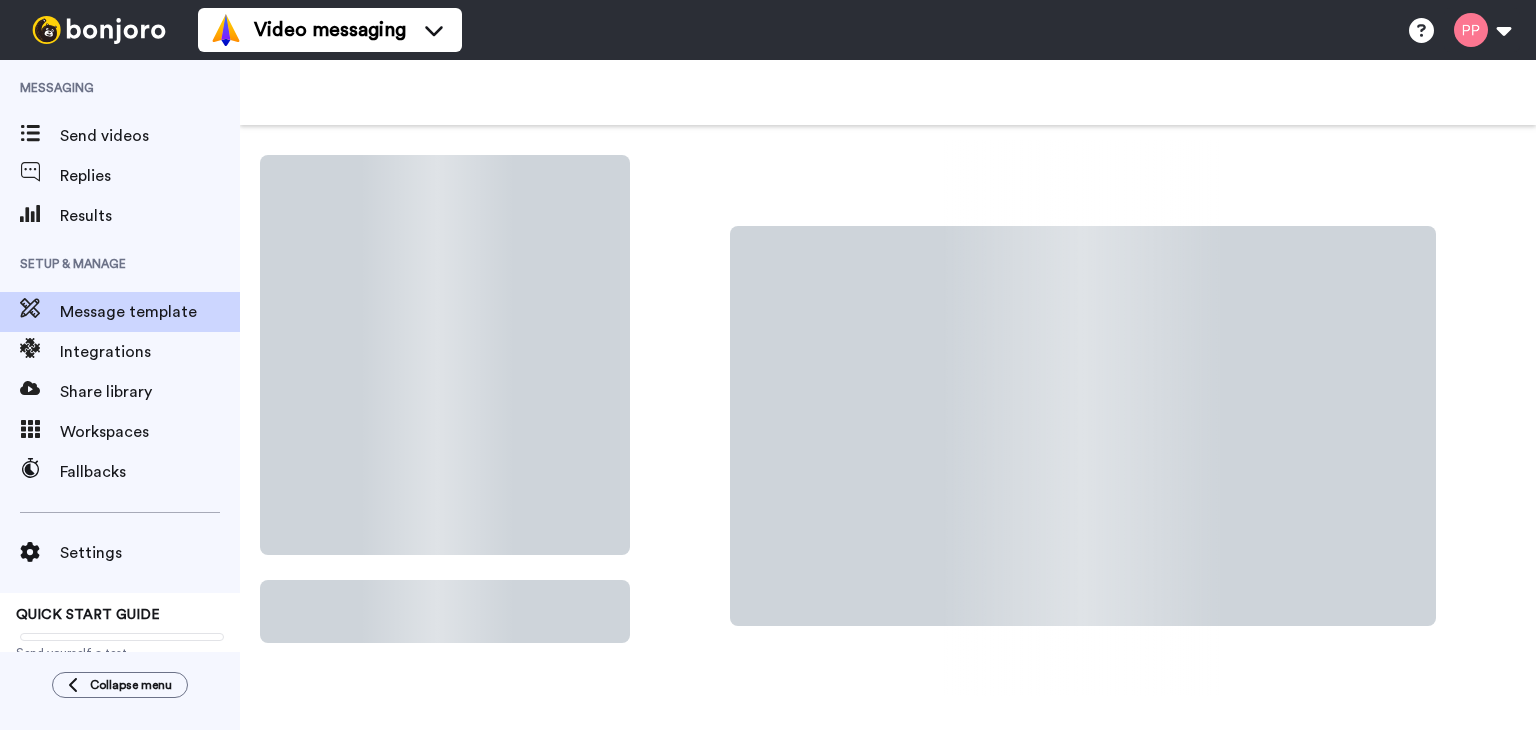 scroll, scrollTop: 0, scrollLeft: 0, axis: both 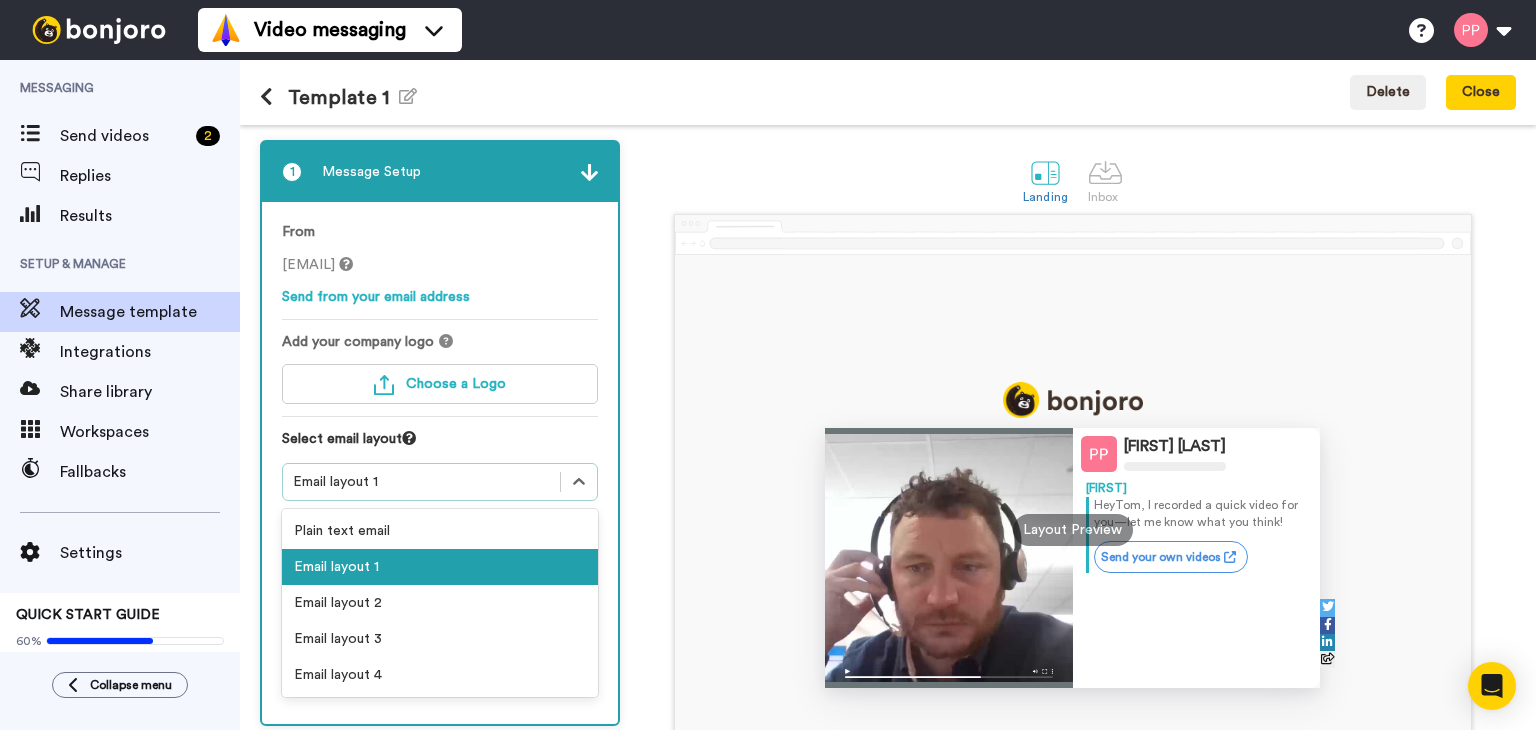 click on "Email layout 1" at bounding box center [421, 482] 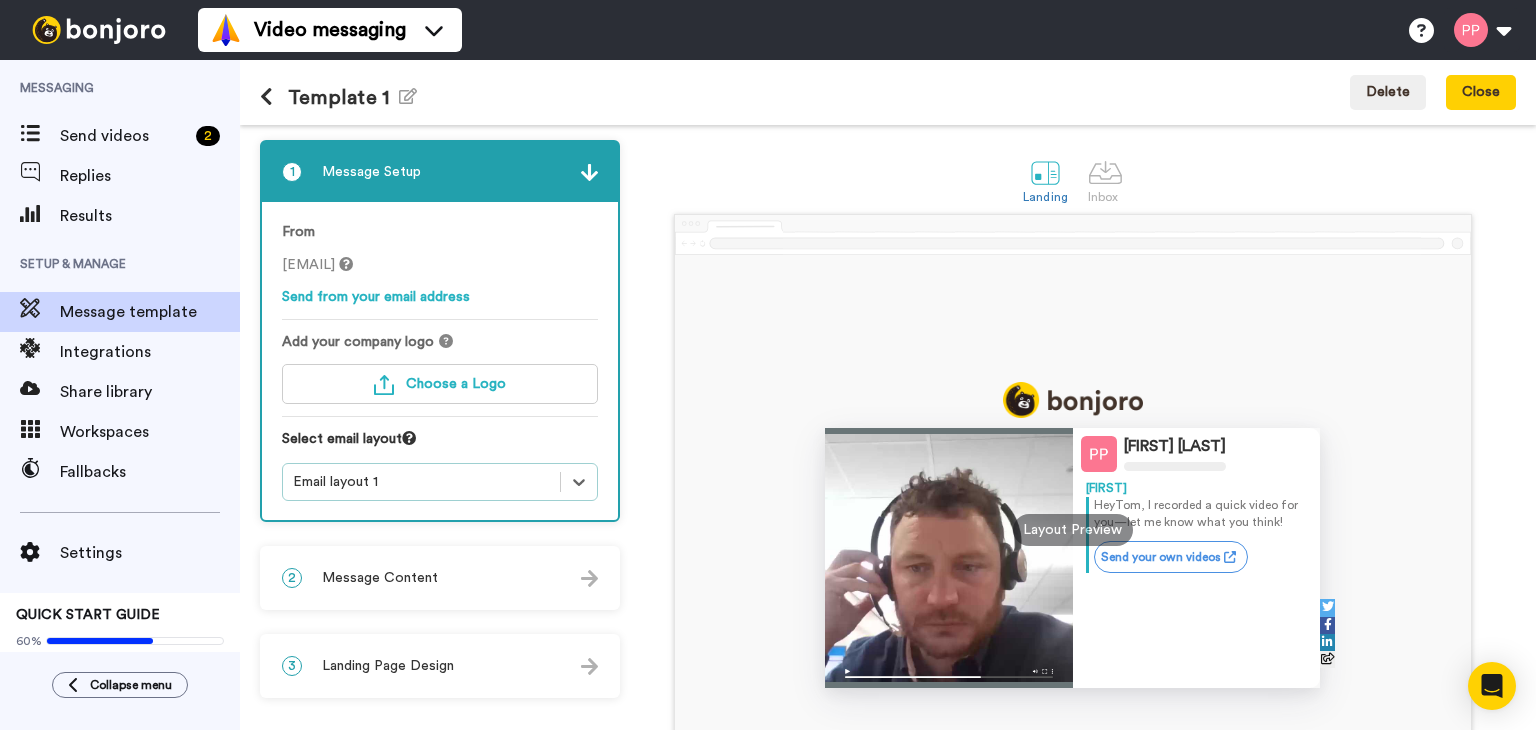 click on "Email layout 1" at bounding box center [421, 482] 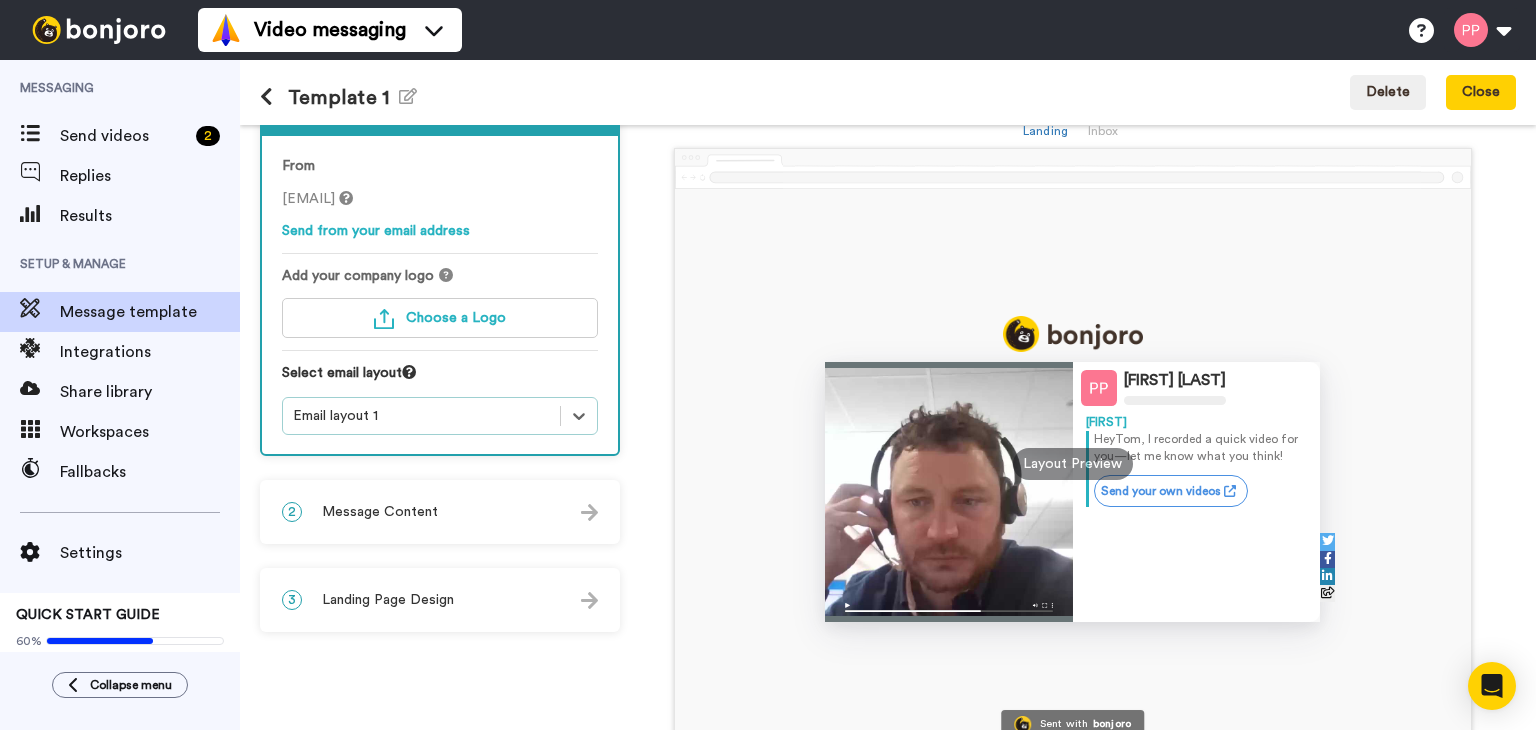 scroll, scrollTop: 100, scrollLeft: 0, axis: vertical 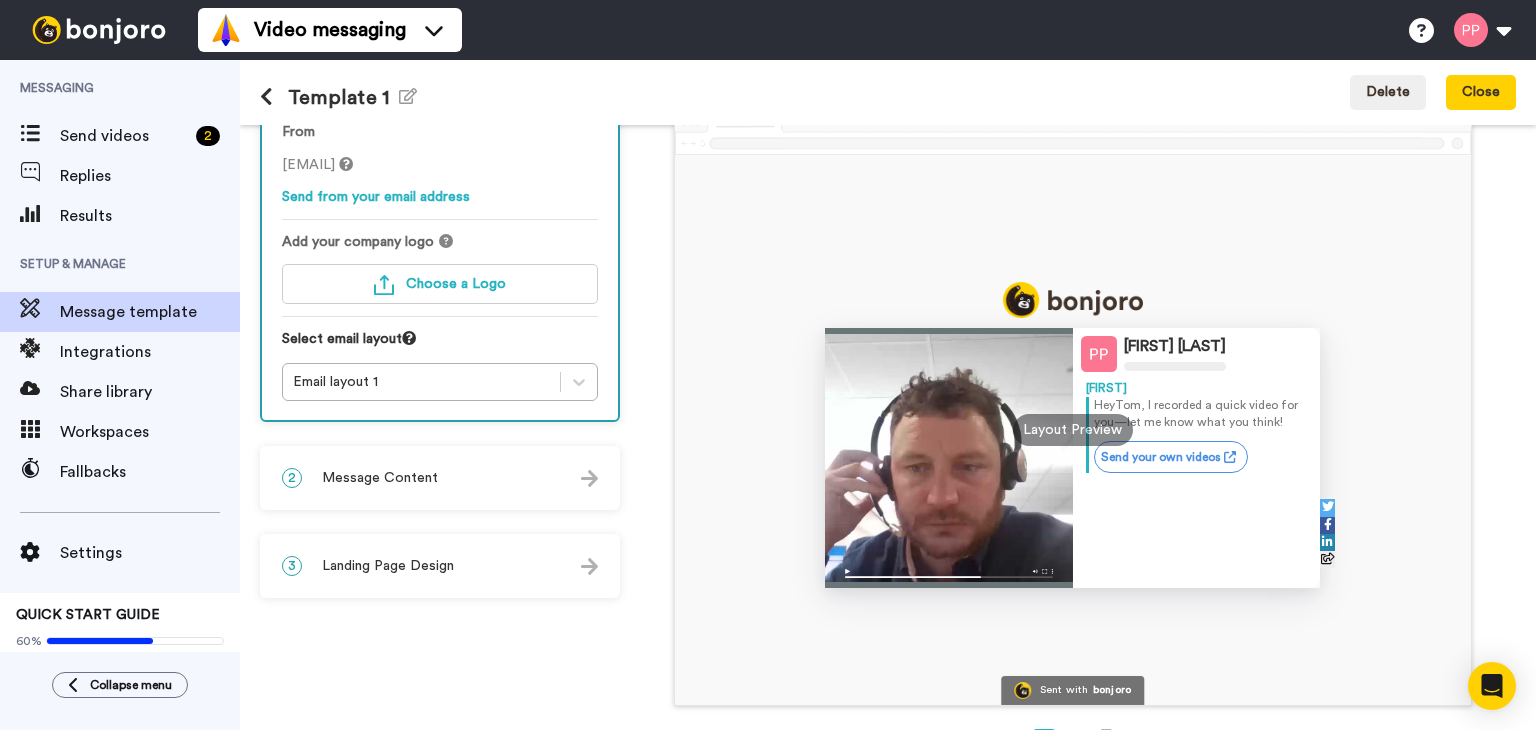 click on "2 Message Content" at bounding box center (440, 478) 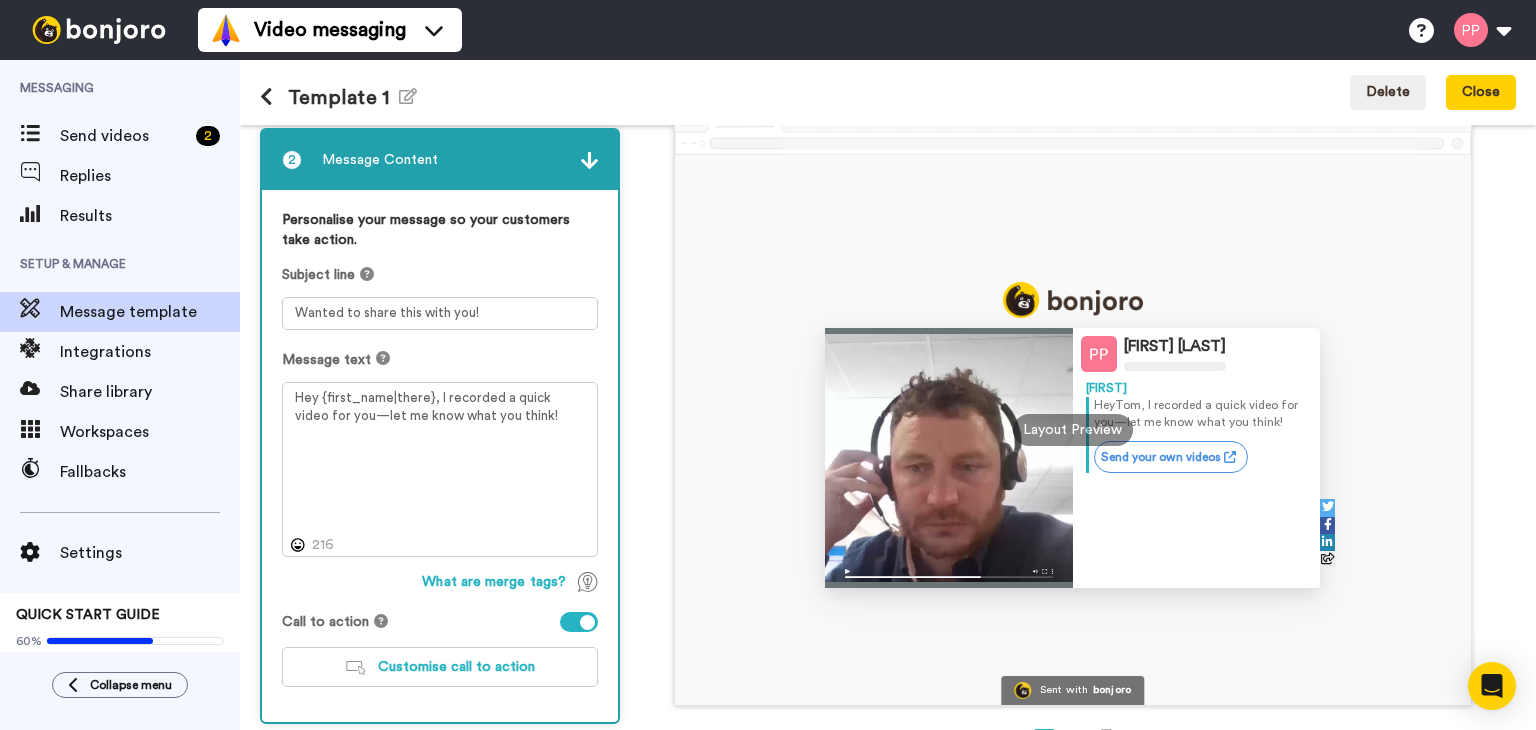 click on "2 Message Content" at bounding box center (440, 160) 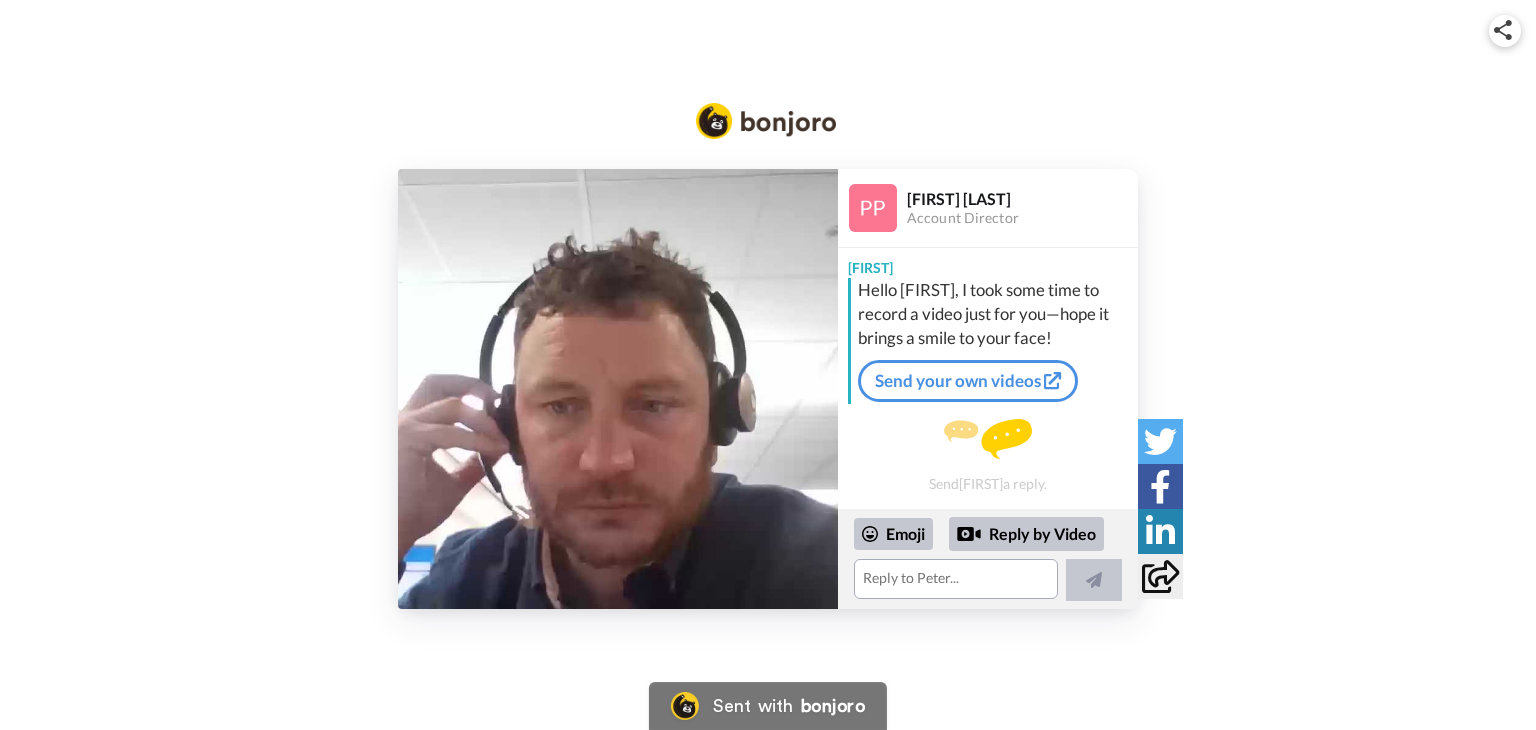 scroll, scrollTop: 0, scrollLeft: 0, axis: both 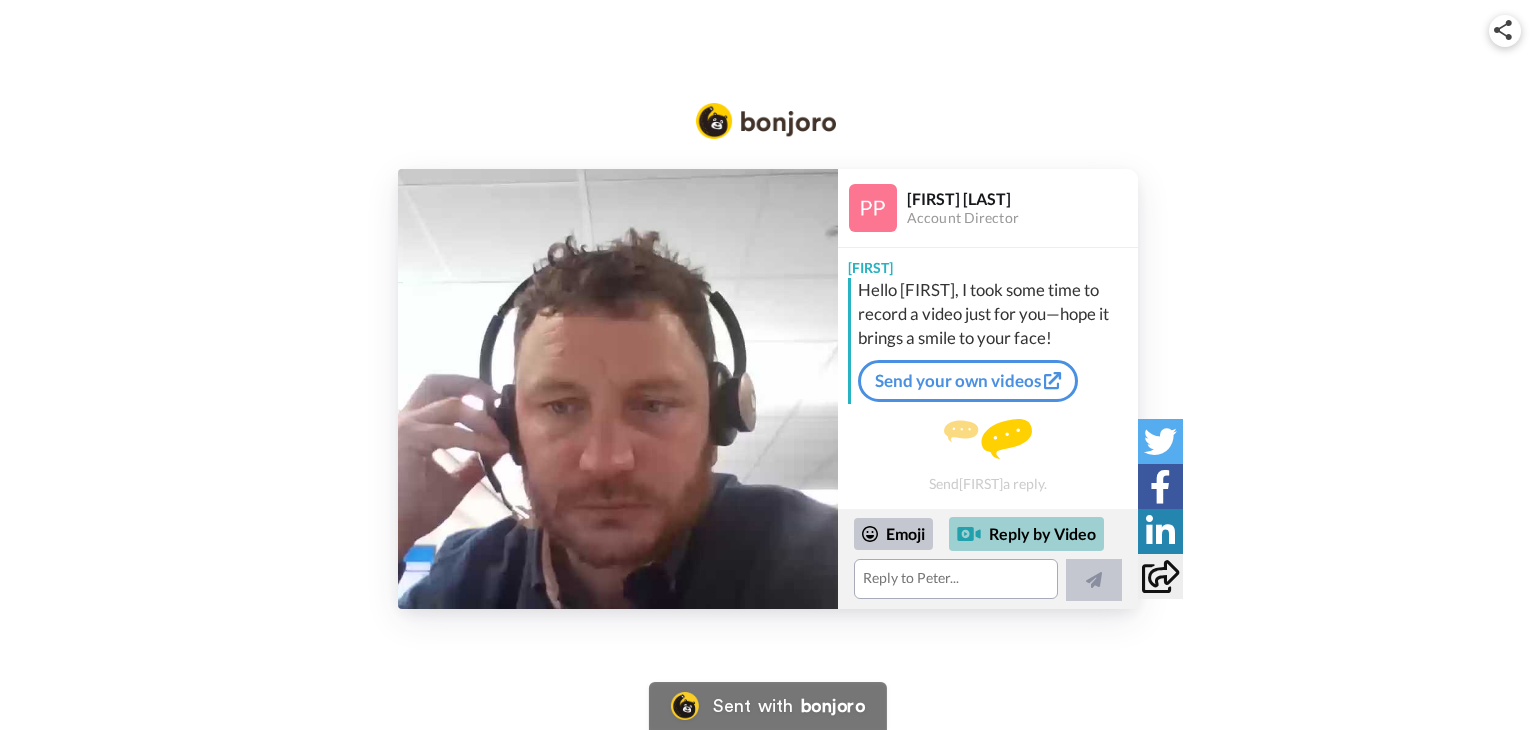 click on "Reply by Video" at bounding box center [1026, 534] 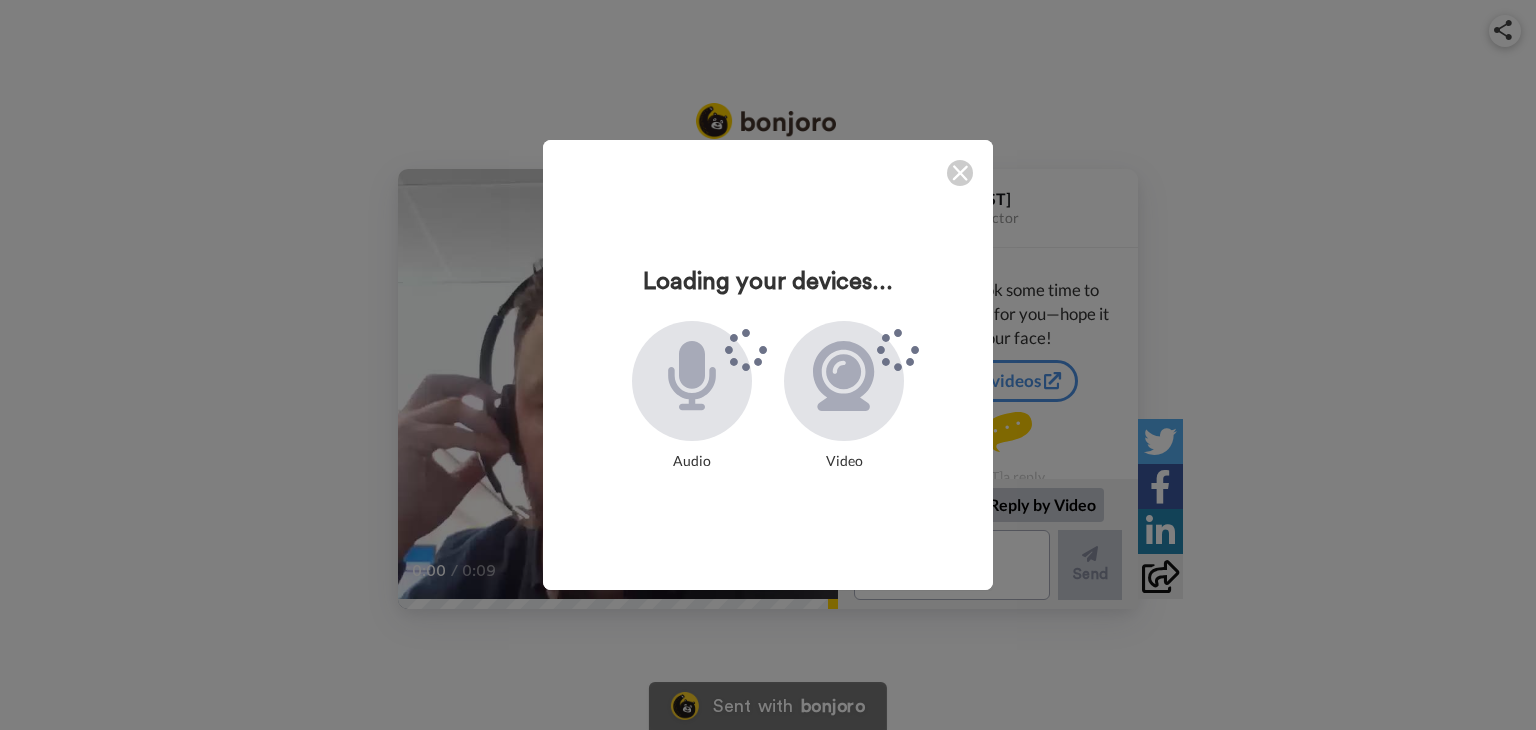 click at bounding box center (960, 173) 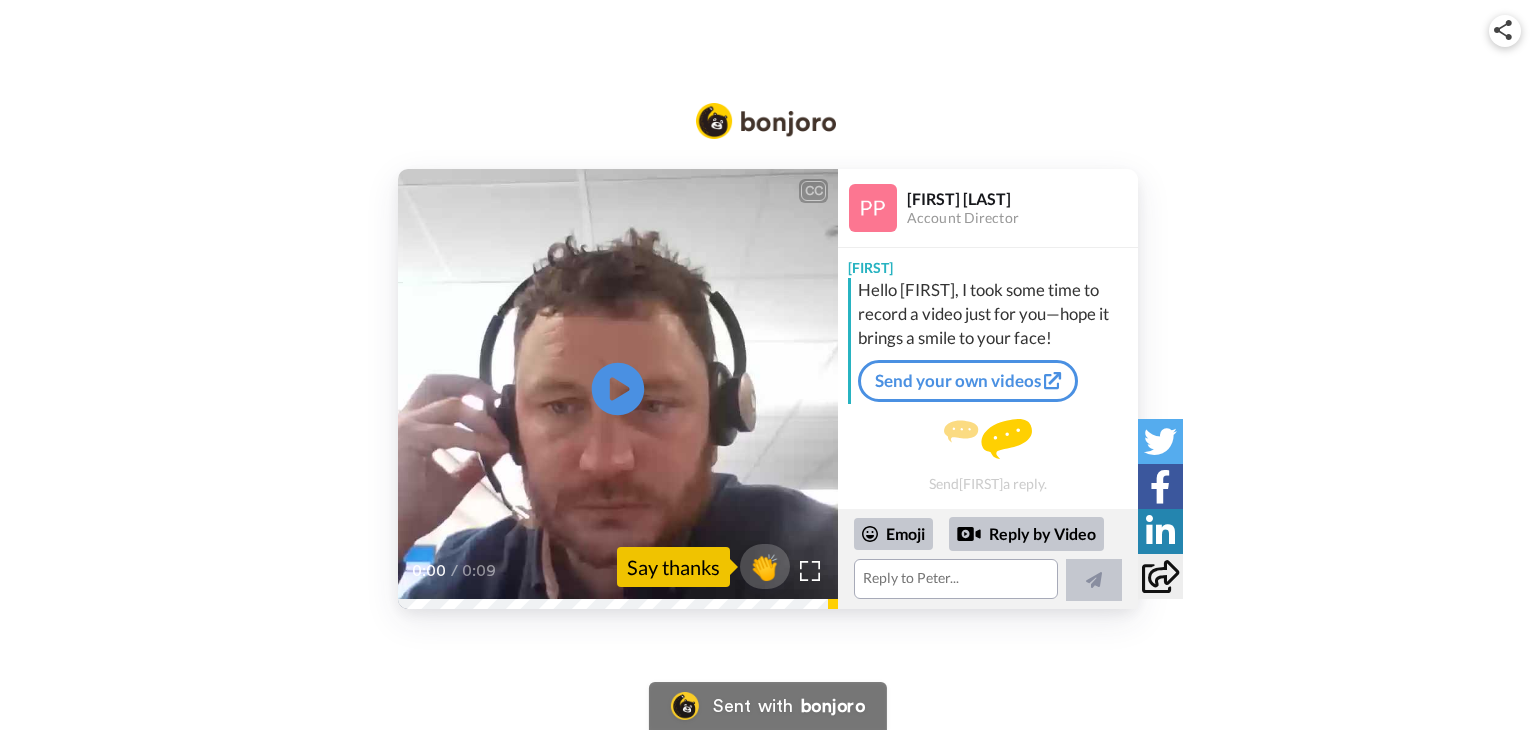click on "Play/Pause" at bounding box center (618, 389) 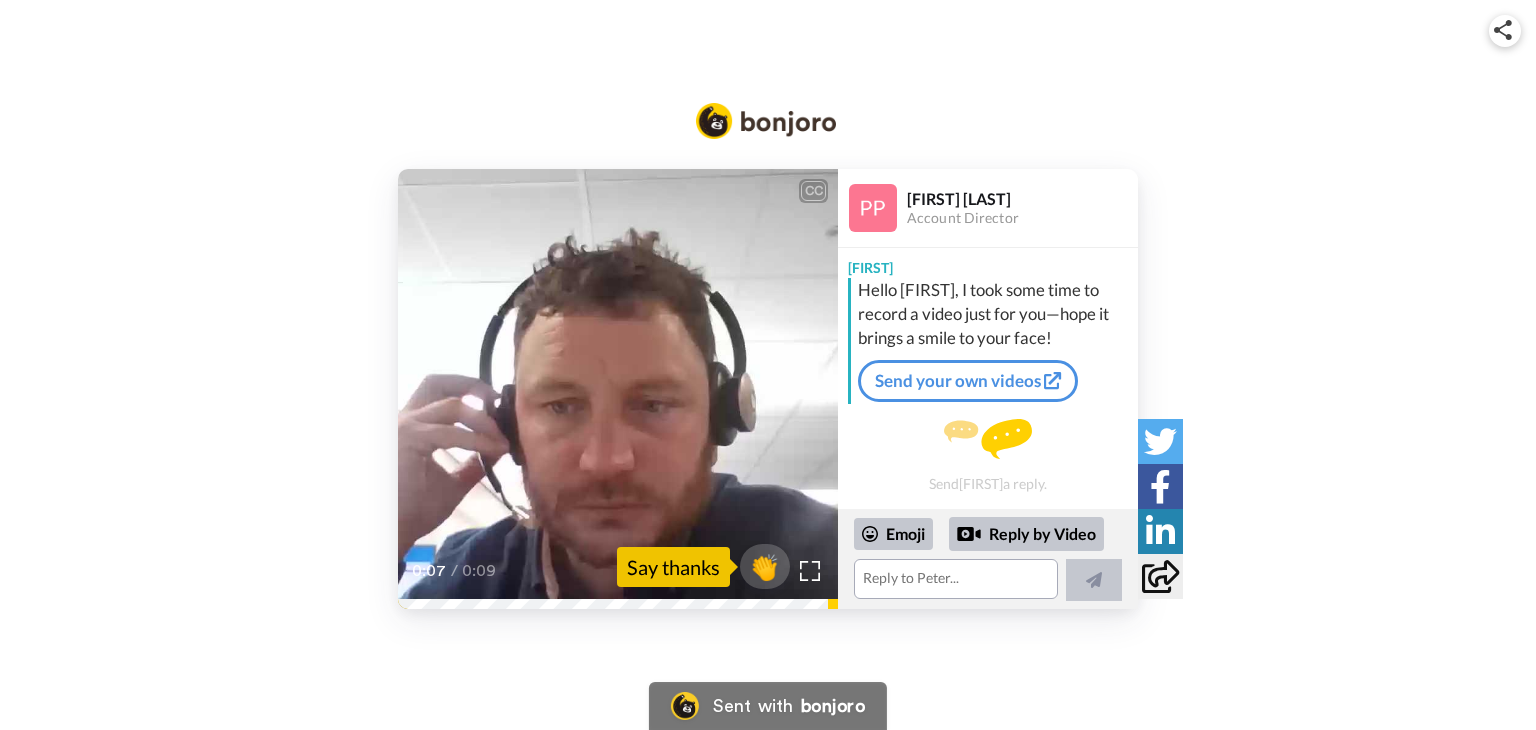 click on "CC Play/Pause  0:07 /  0:09 👏 Say thanks Peter Pozzoni Account Director Peter Hello Pete, I took some time to record a video just for you—hope it brings a smile to your face! Send your own videos   Send  Peter  a reply. Emoji Reply by Video Sent with bonjoro" at bounding box center (768, 334) 